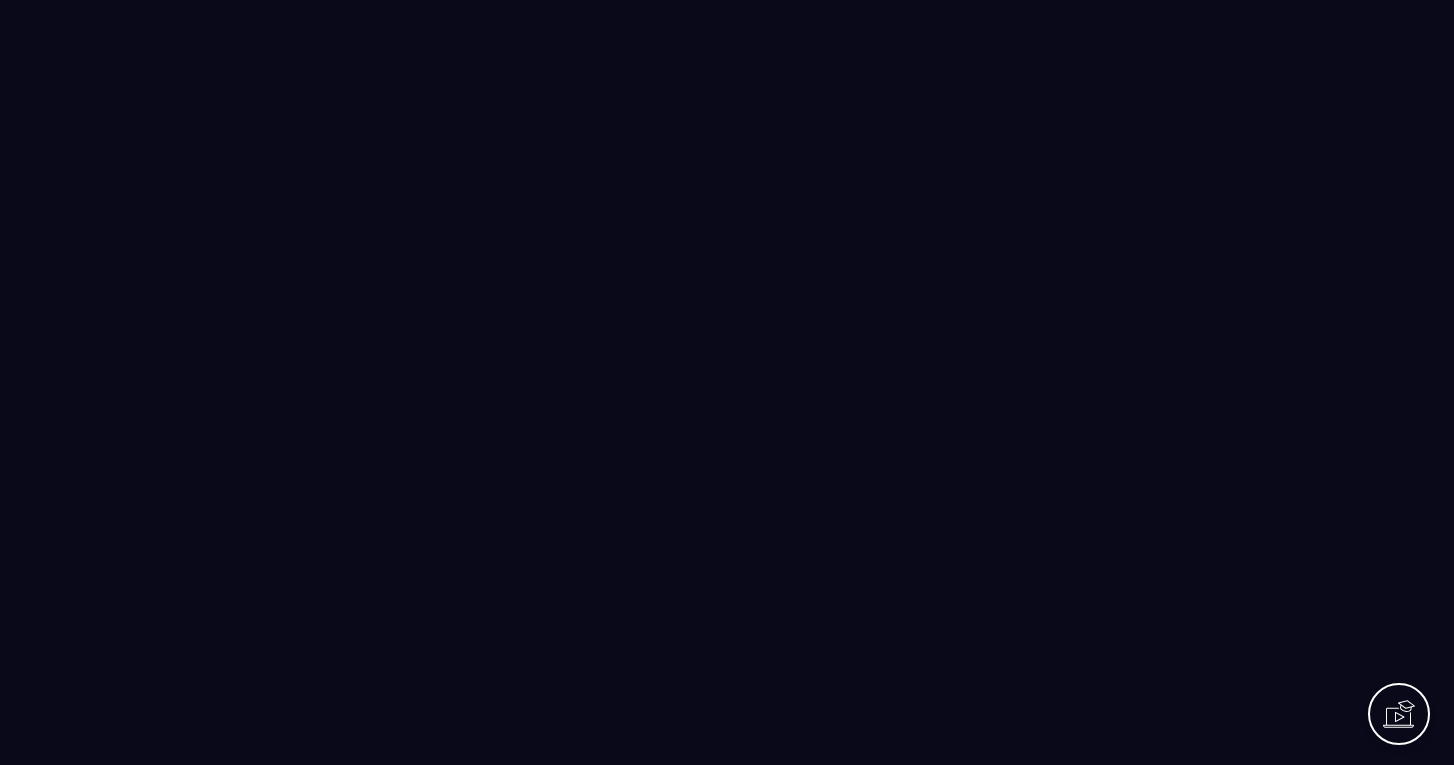 scroll, scrollTop: 0, scrollLeft: 0, axis: both 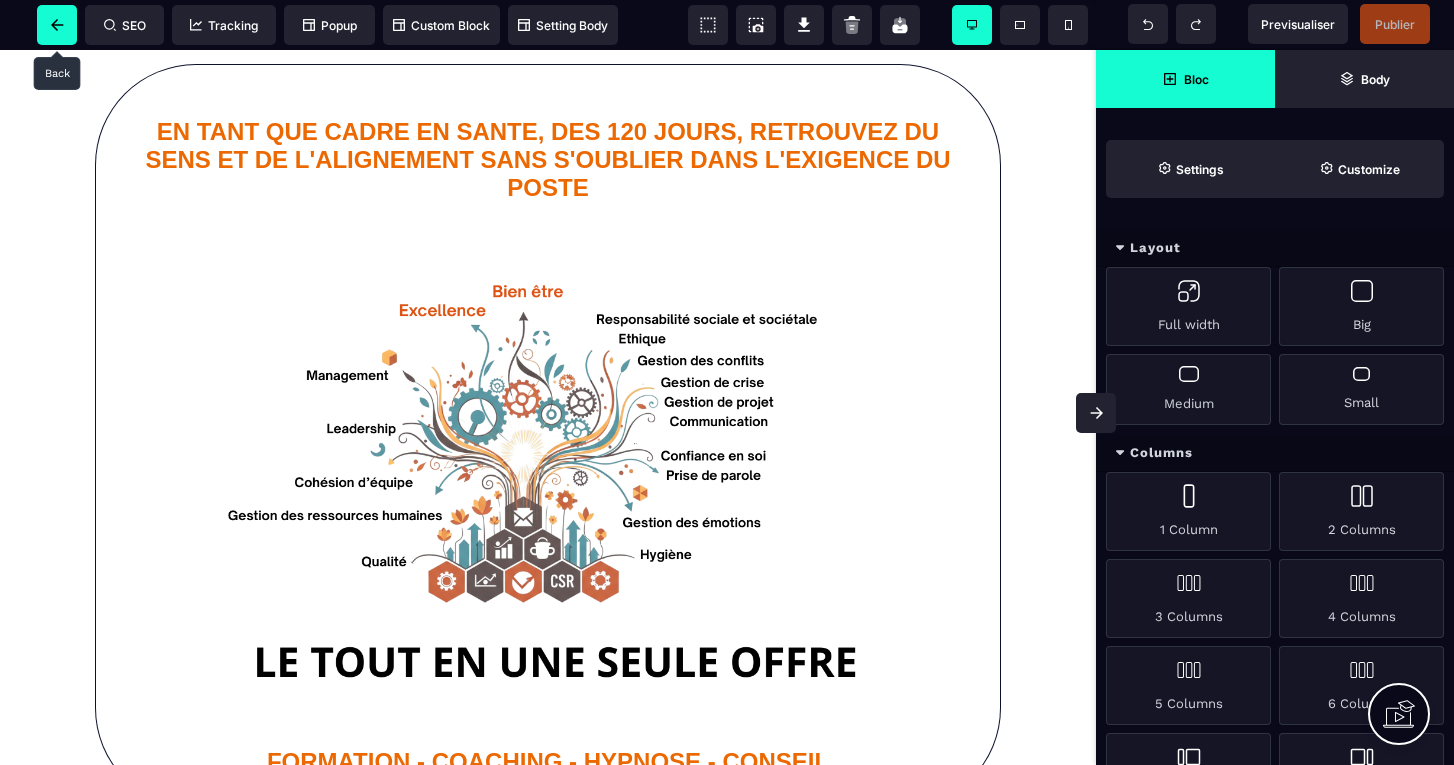 click at bounding box center (57, 25) 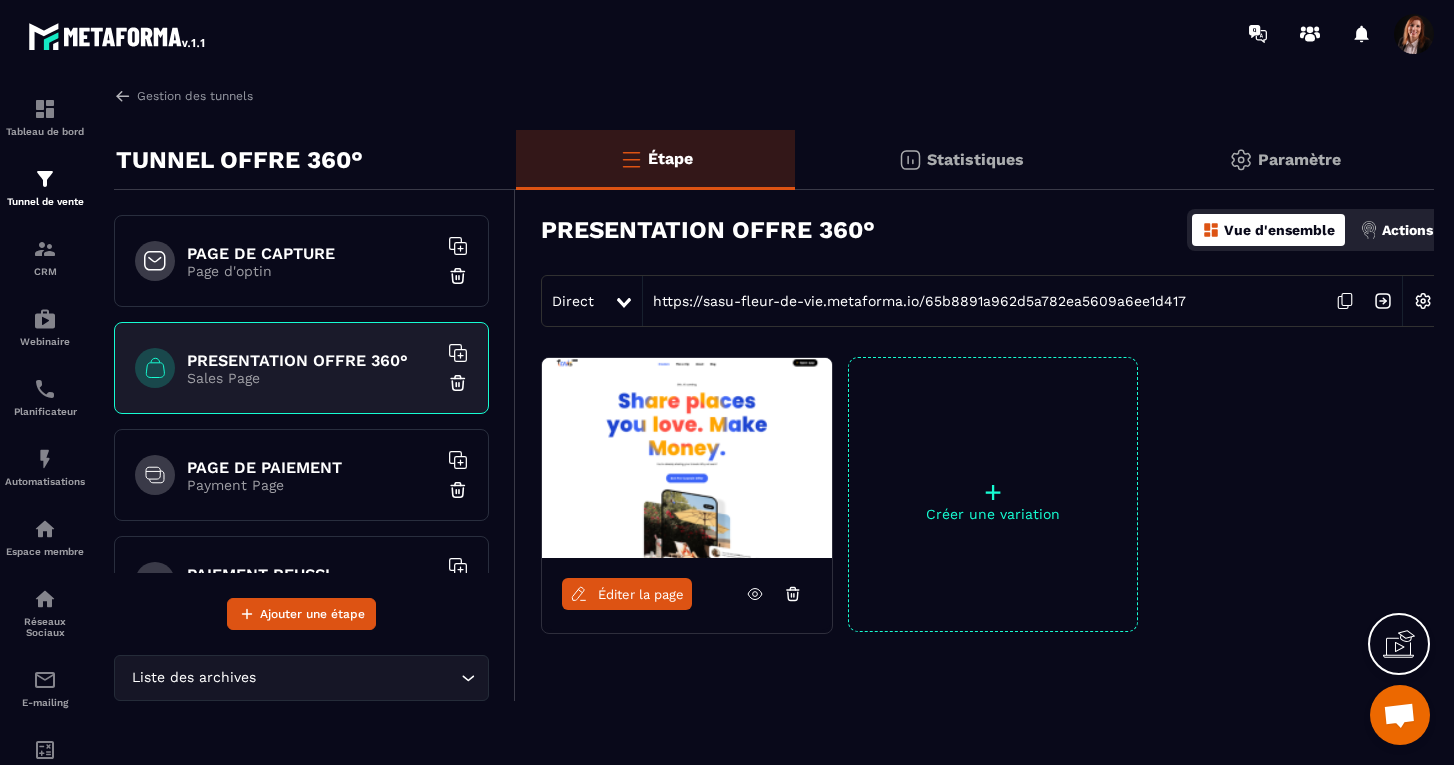 click at bounding box center [1423, 301] 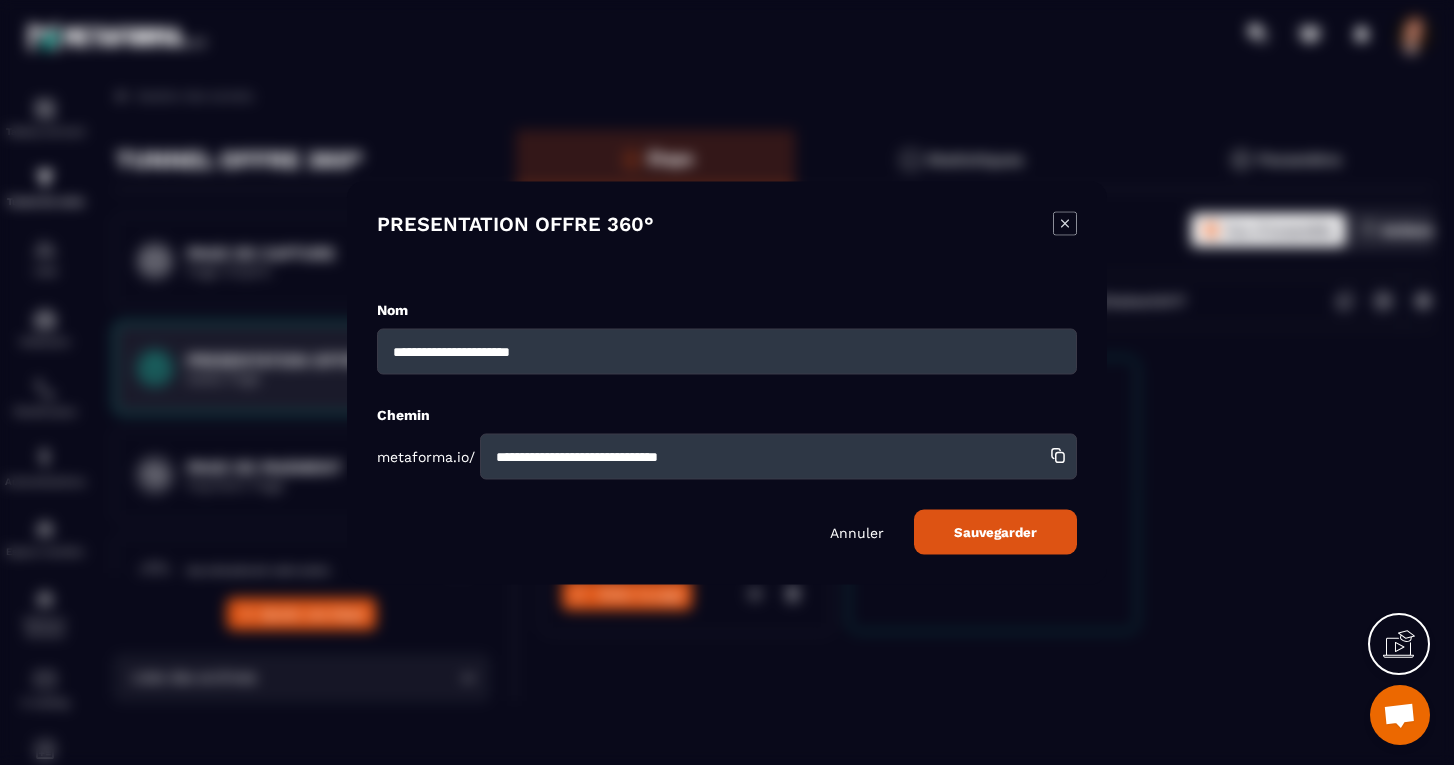 click on "**********" at bounding box center [778, 456] 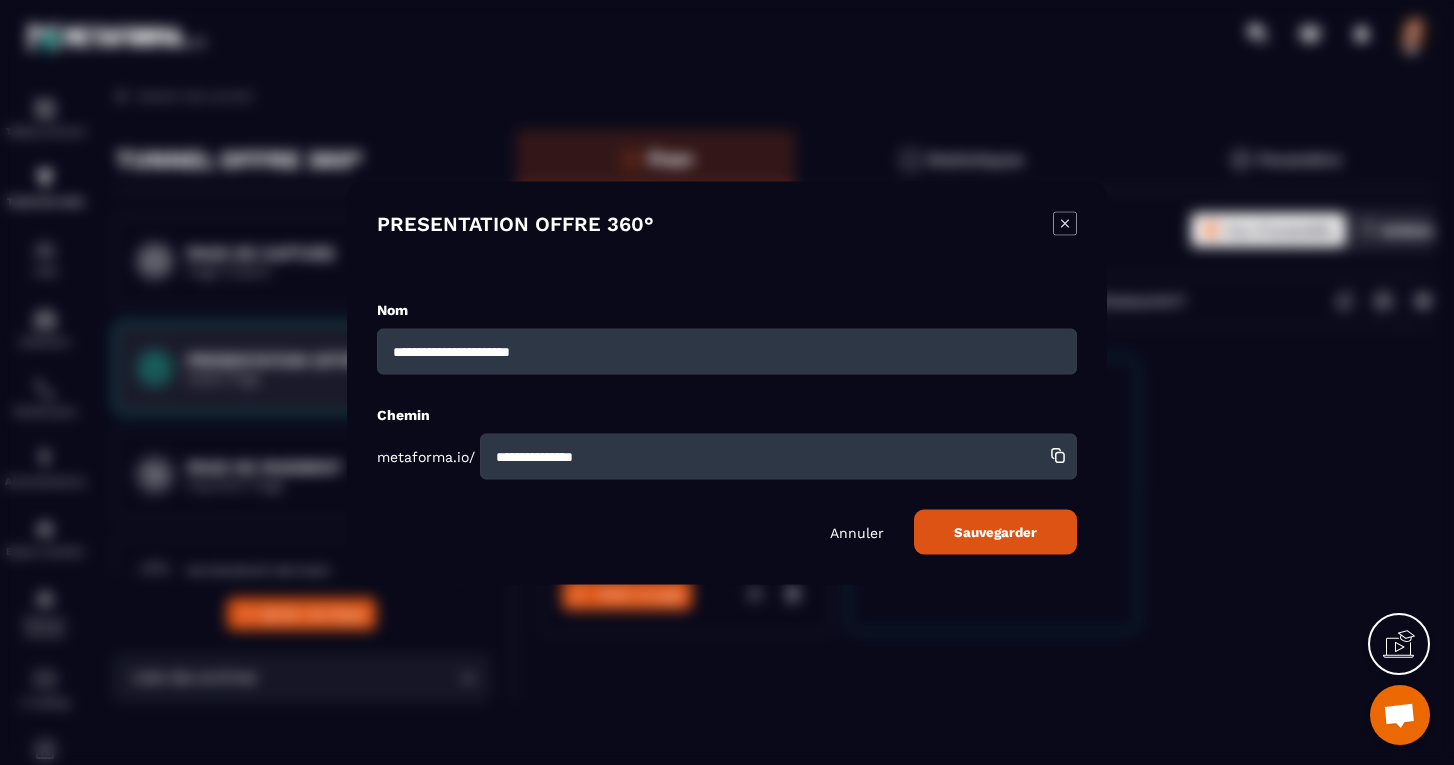 type on "**********" 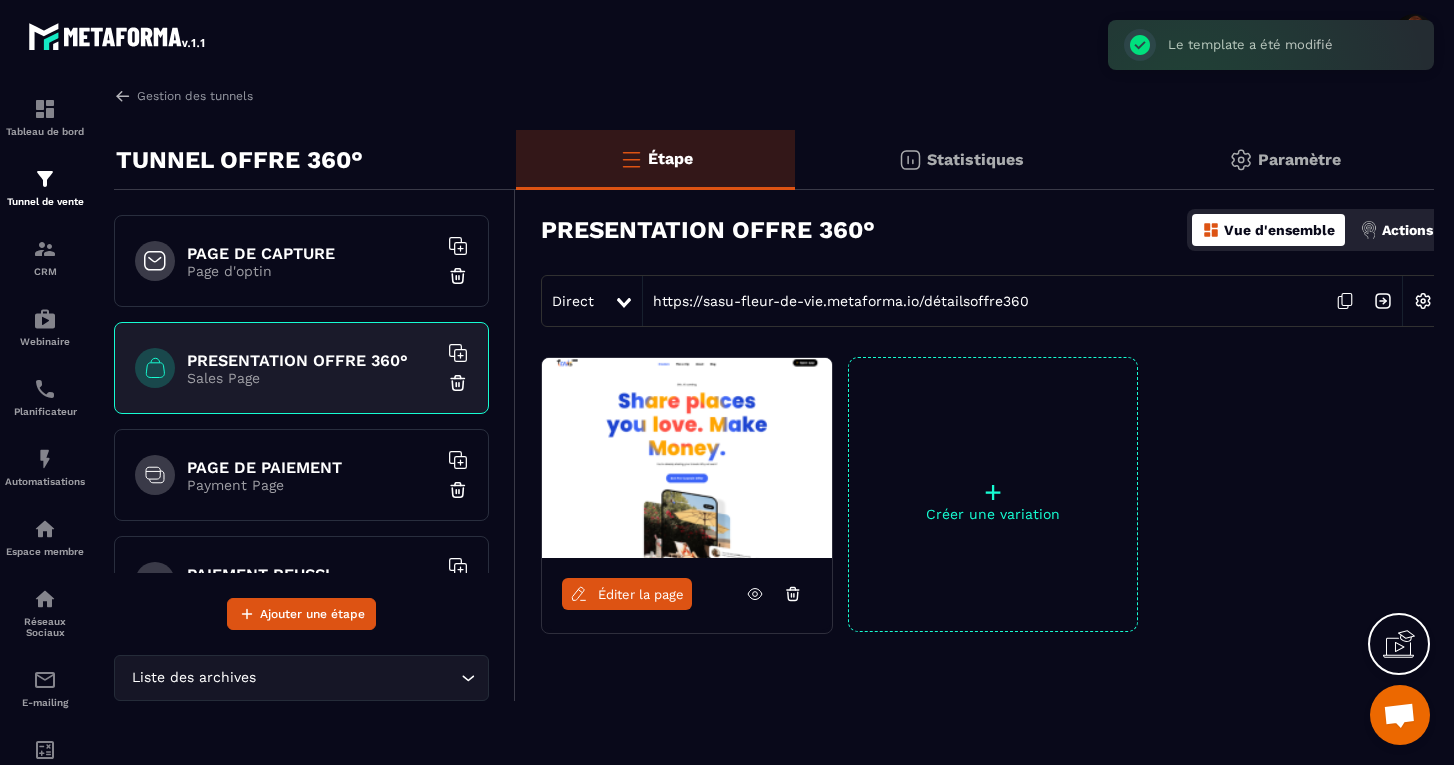 click 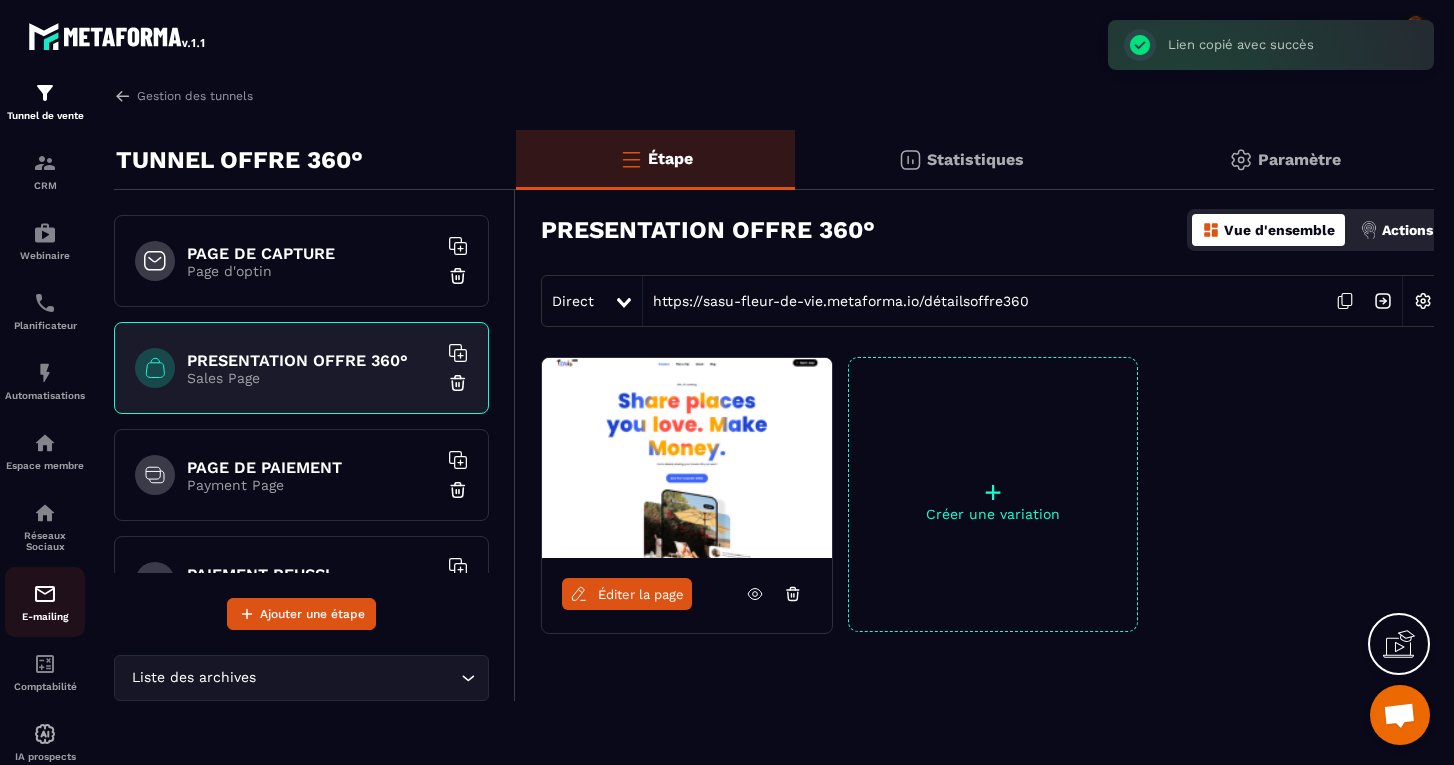 scroll, scrollTop: 71, scrollLeft: 0, axis: vertical 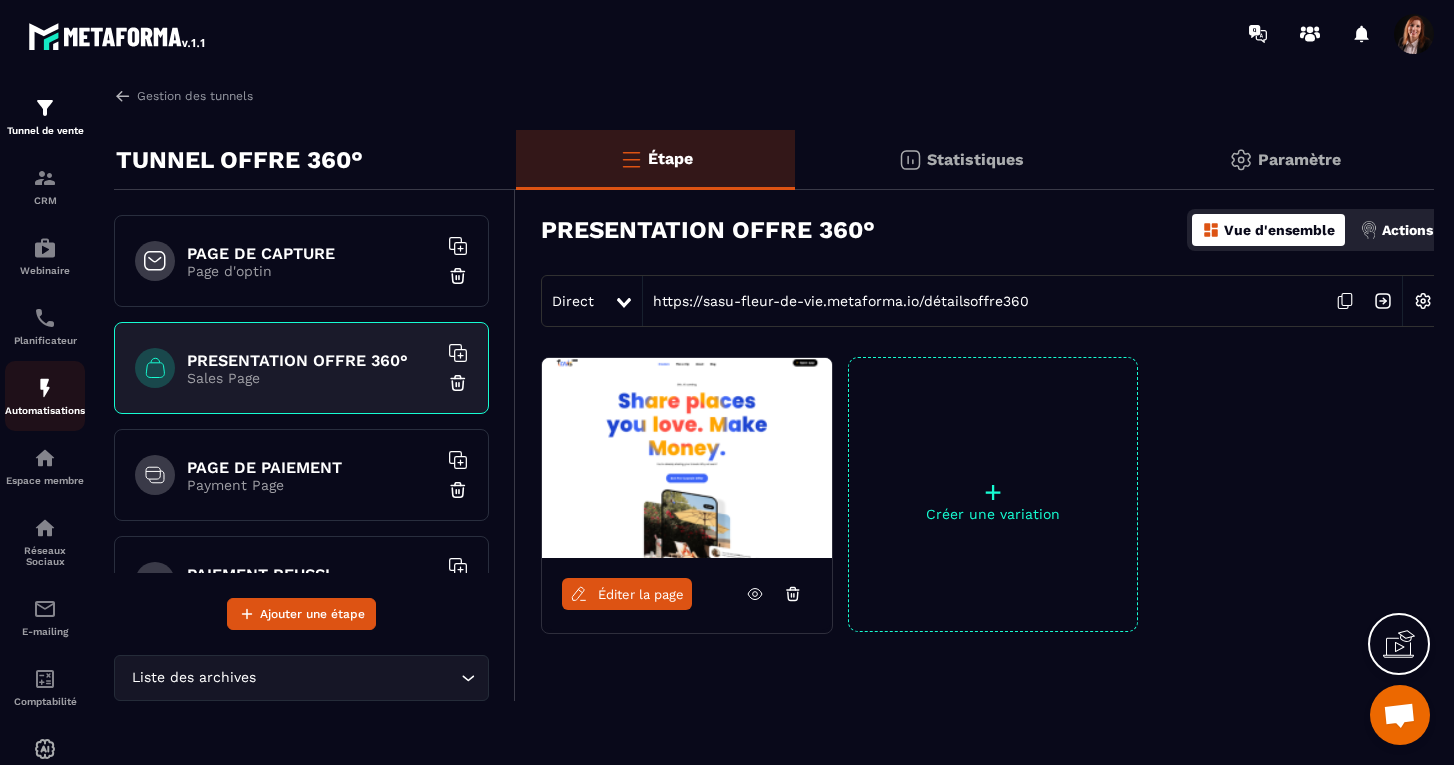click at bounding box center (45, 388) 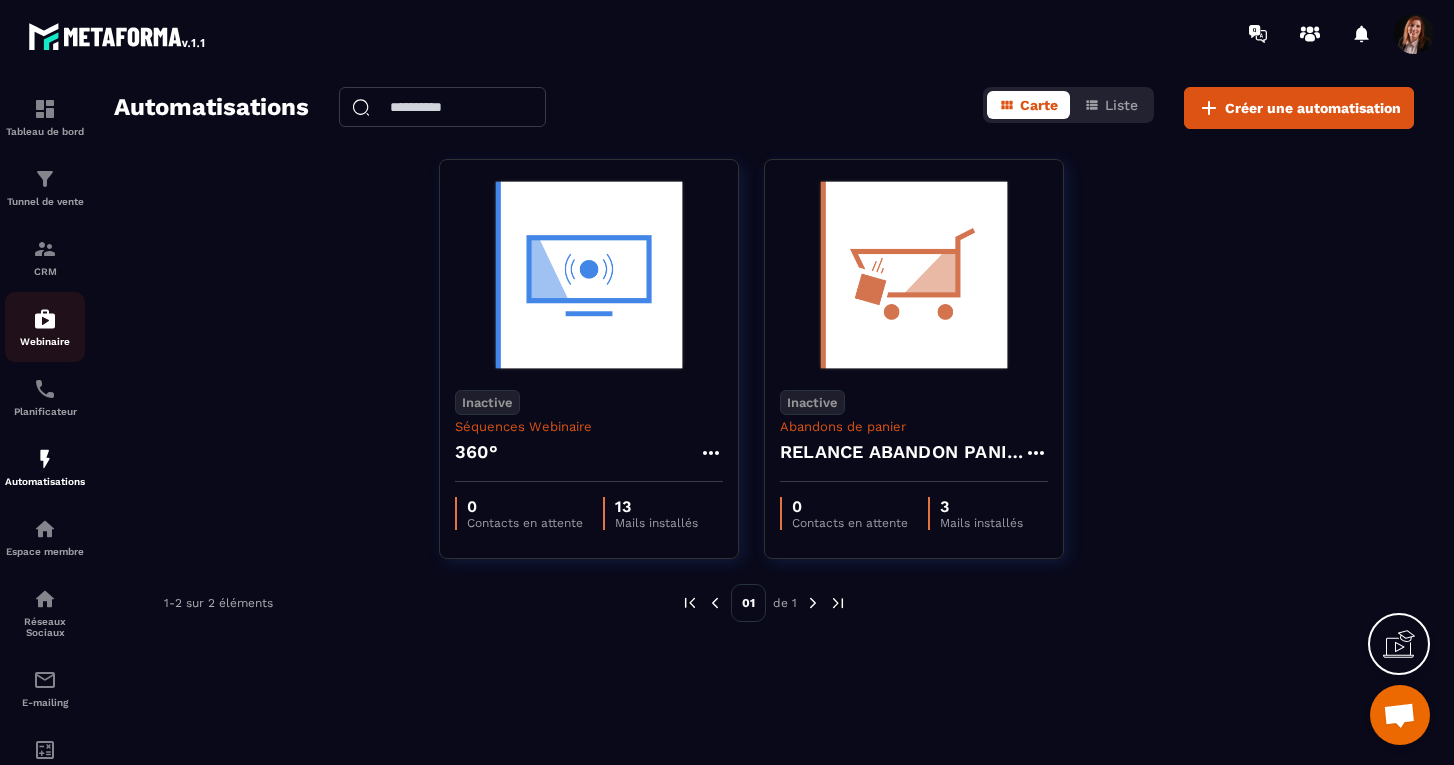click on "Webinaire" at bounding box center (45, 327) 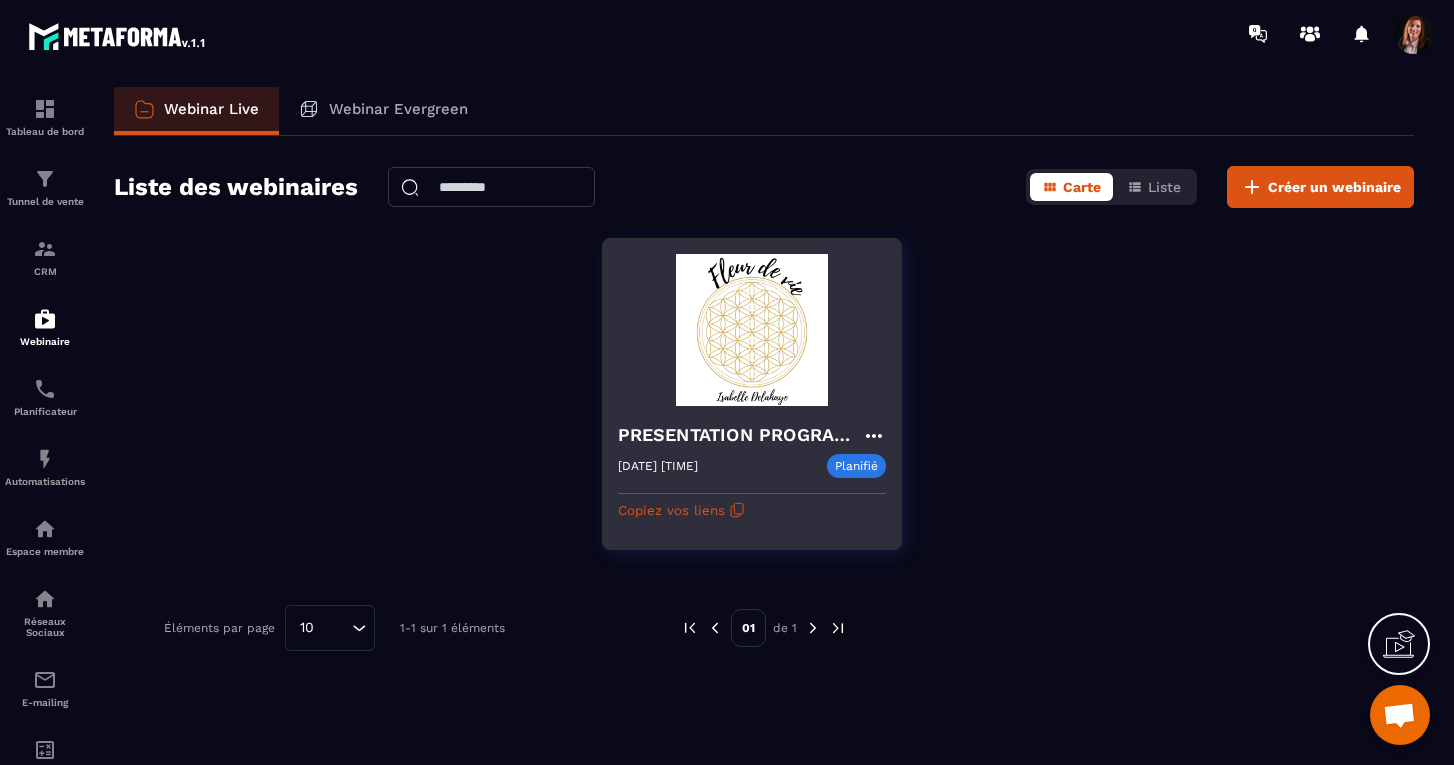 click 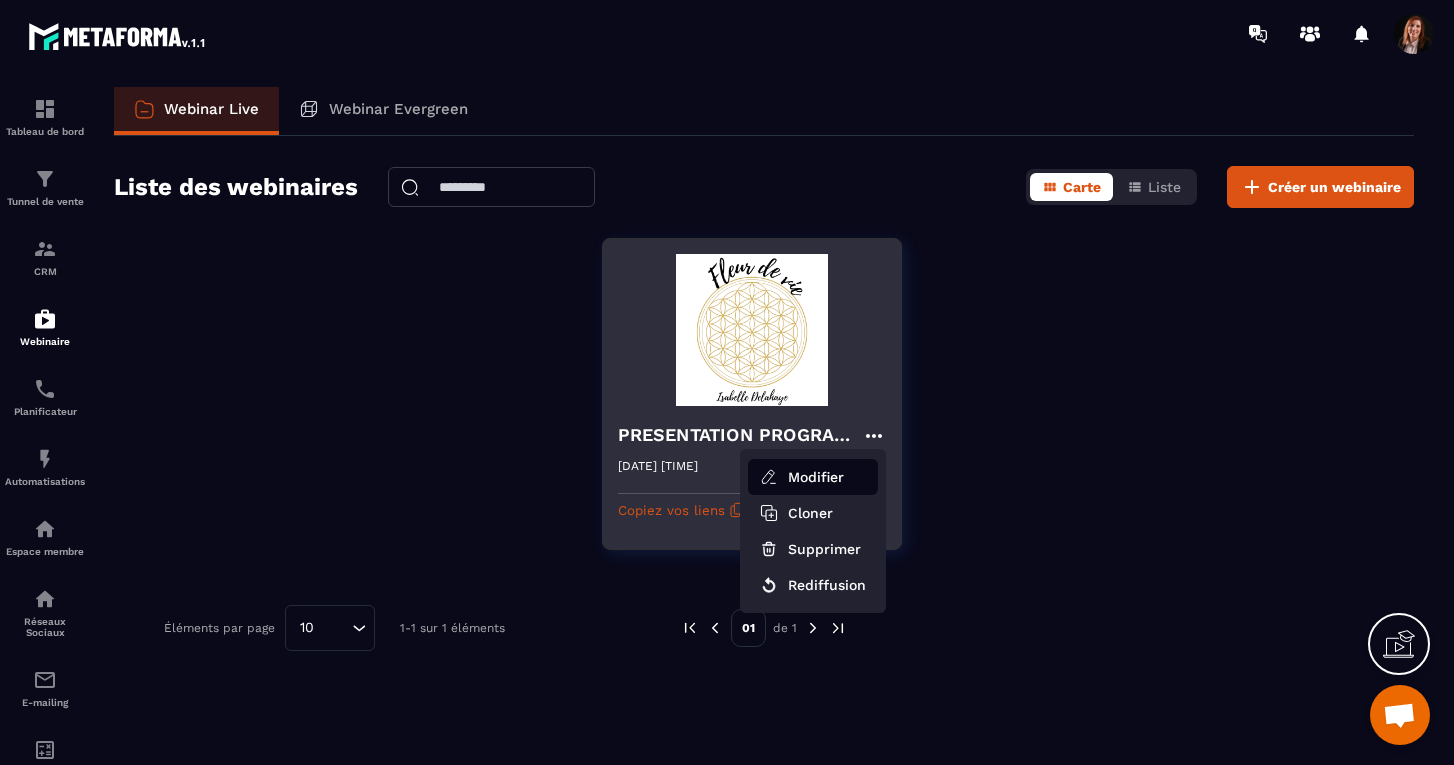 click on "Modifier" at bounding box center [813, 477] 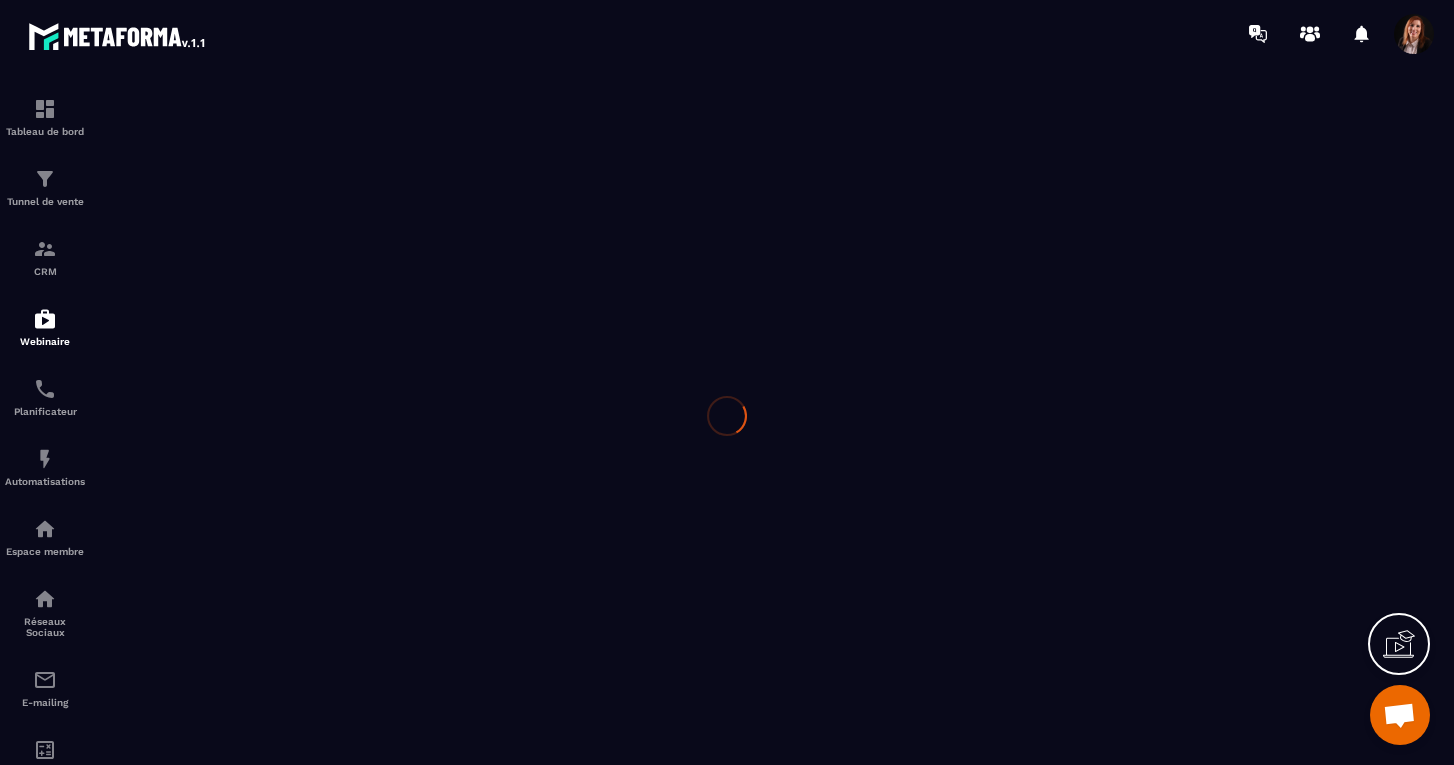 type on "**********" 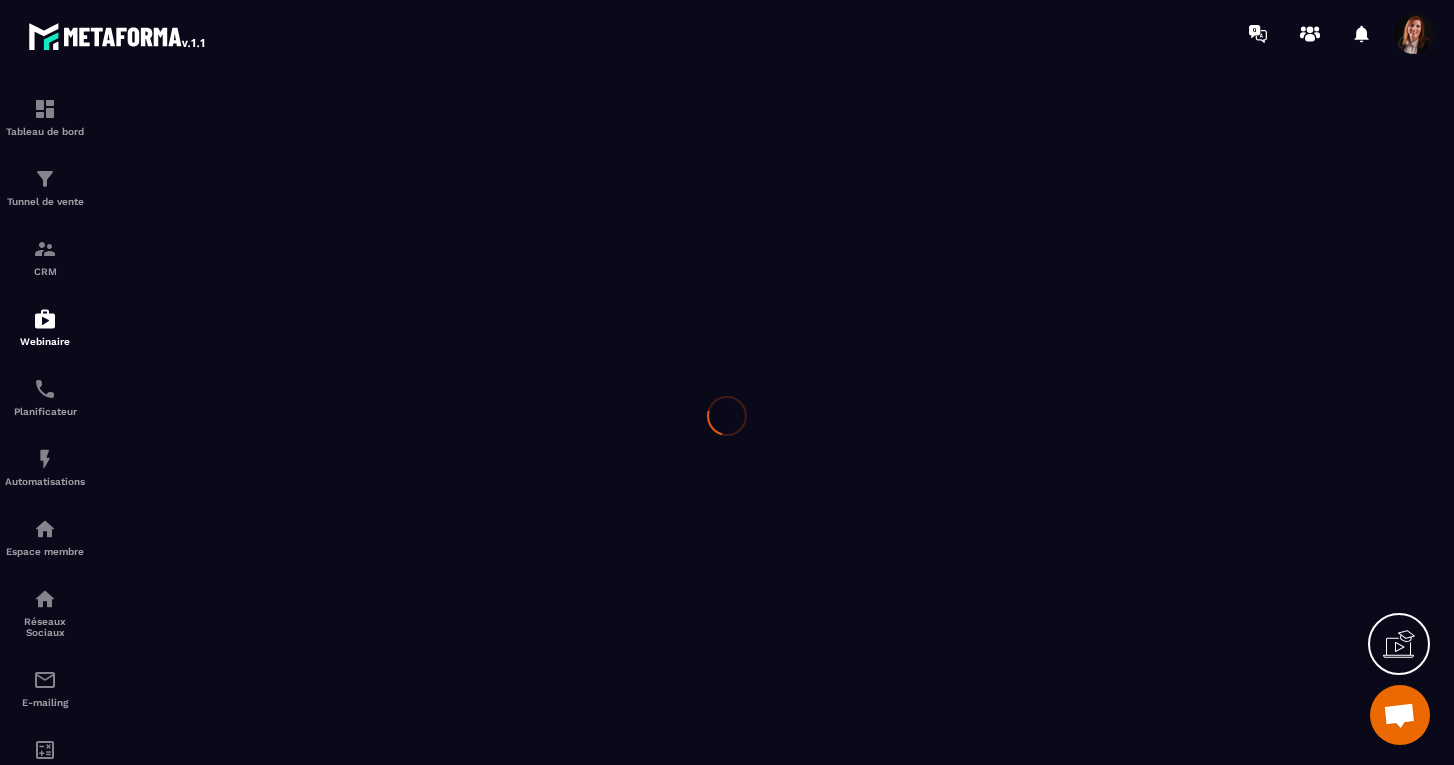 type on "**********" 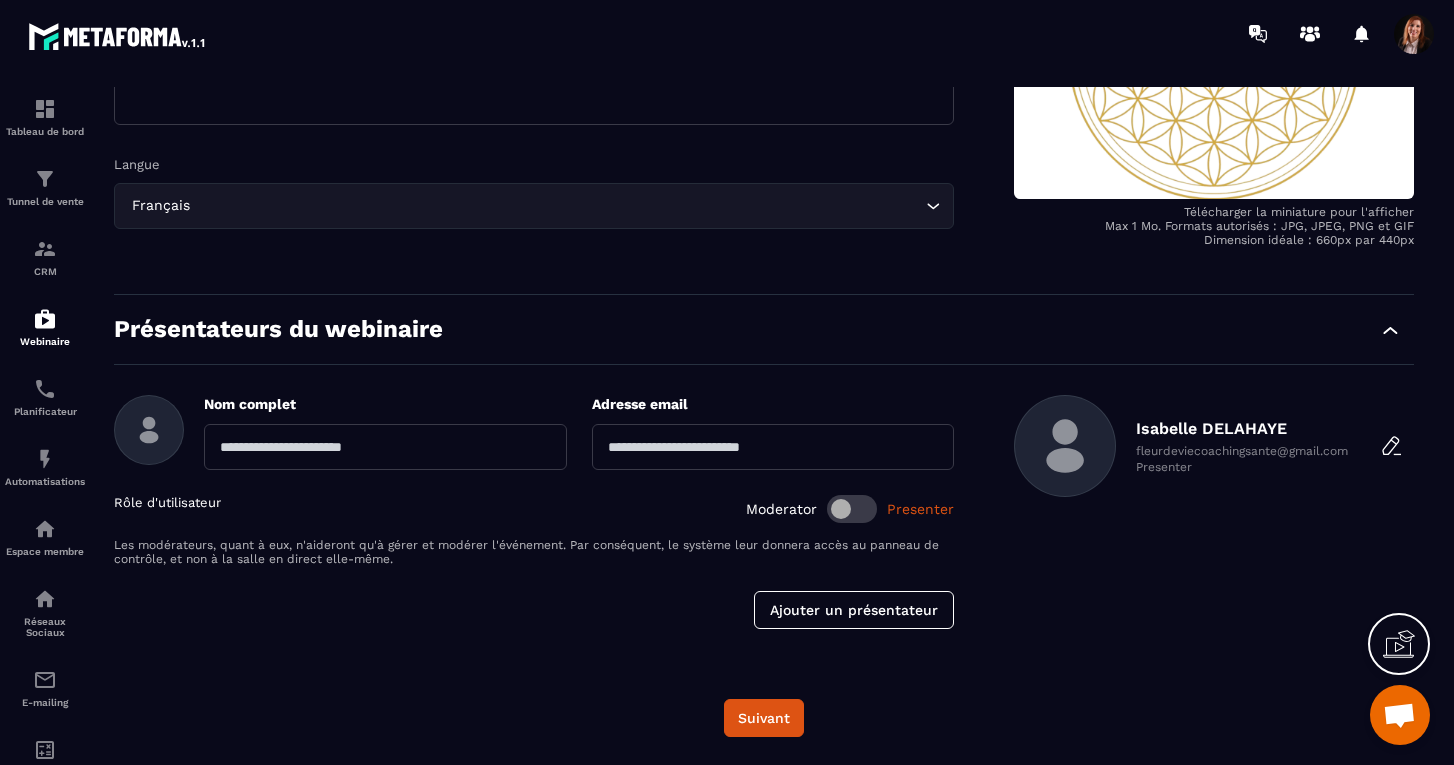 scroll, scrollTop: 381, scrollLeft: 0, axis: vertical 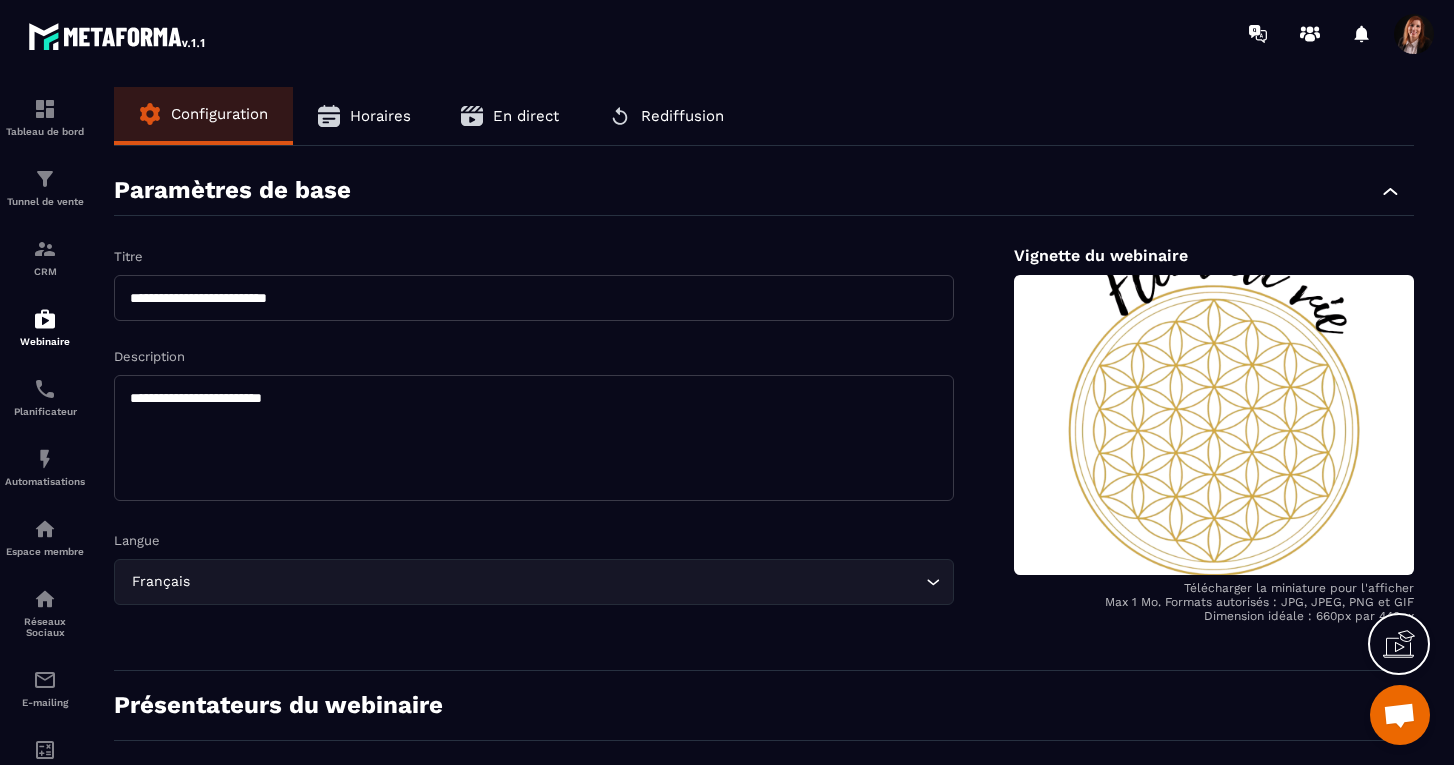 click on "Horaires" at bounding box center [380, 116] 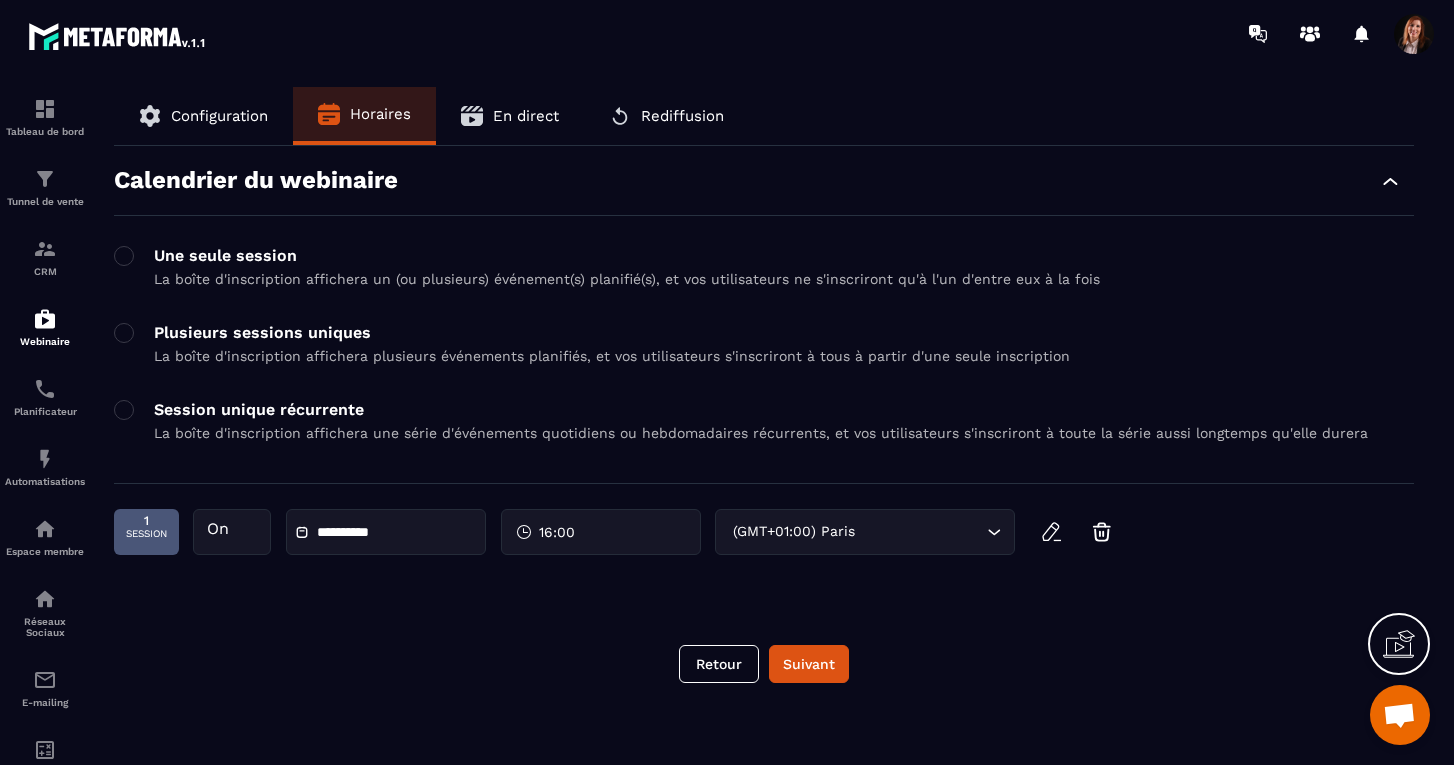 click on "En direct" at bounding box center [526, 116] 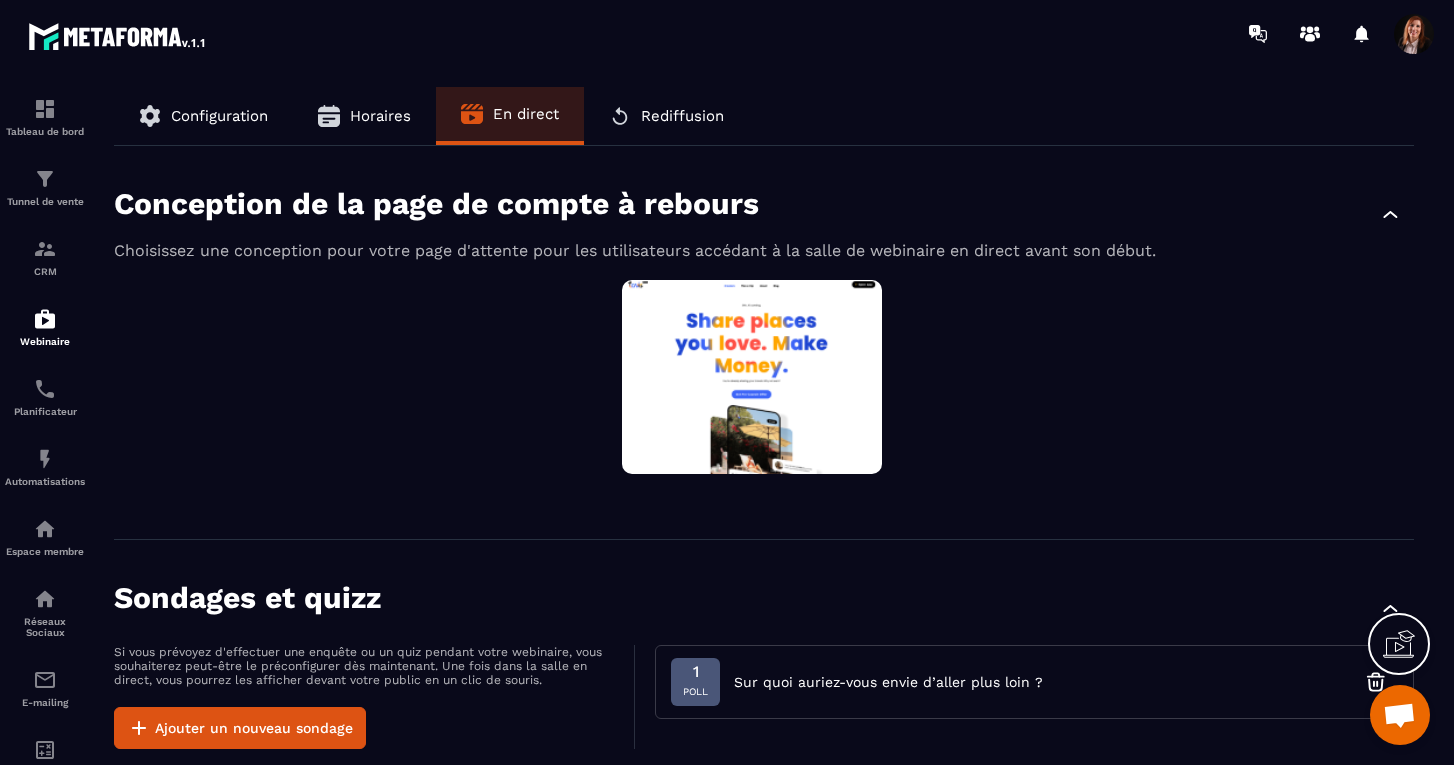 click on "Horaires" at bounding box center (380, 116) 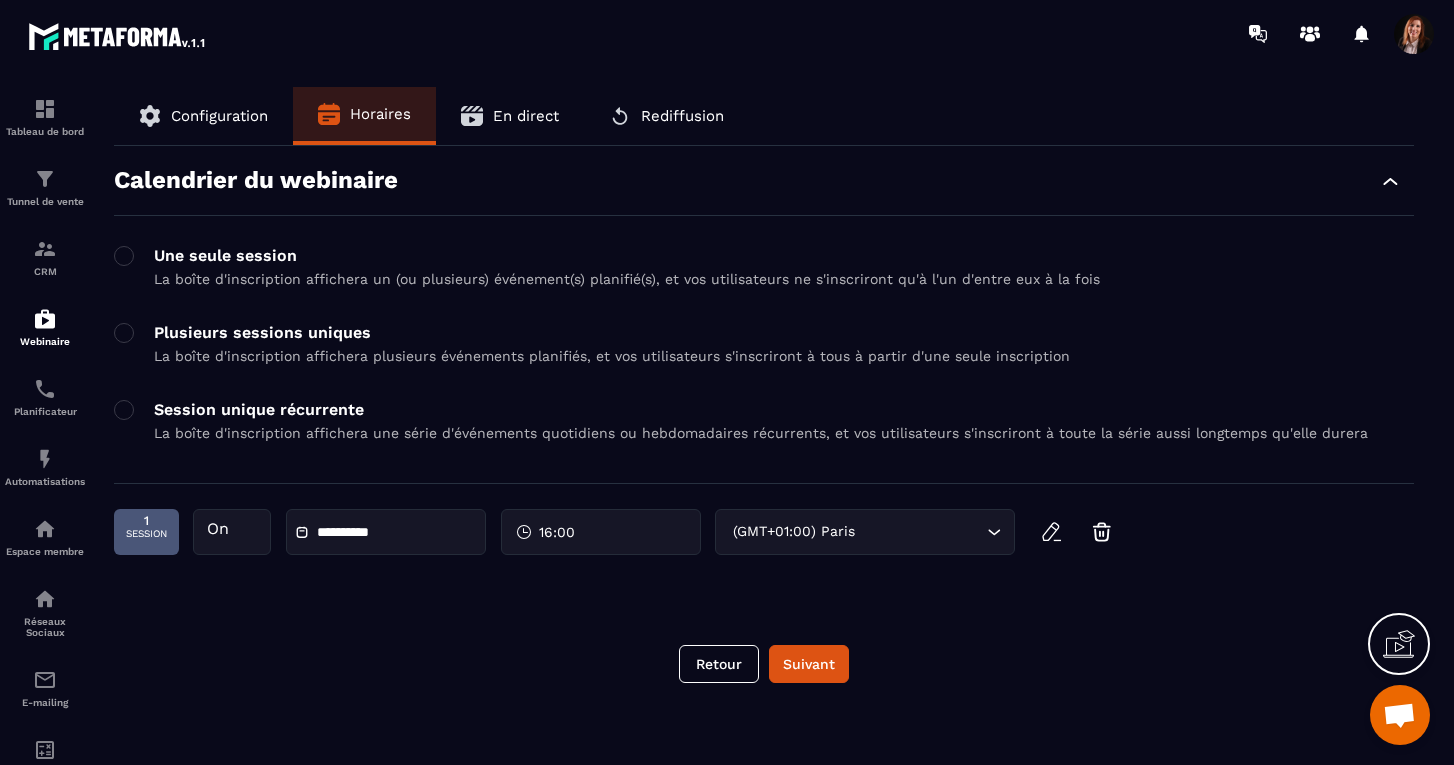 click 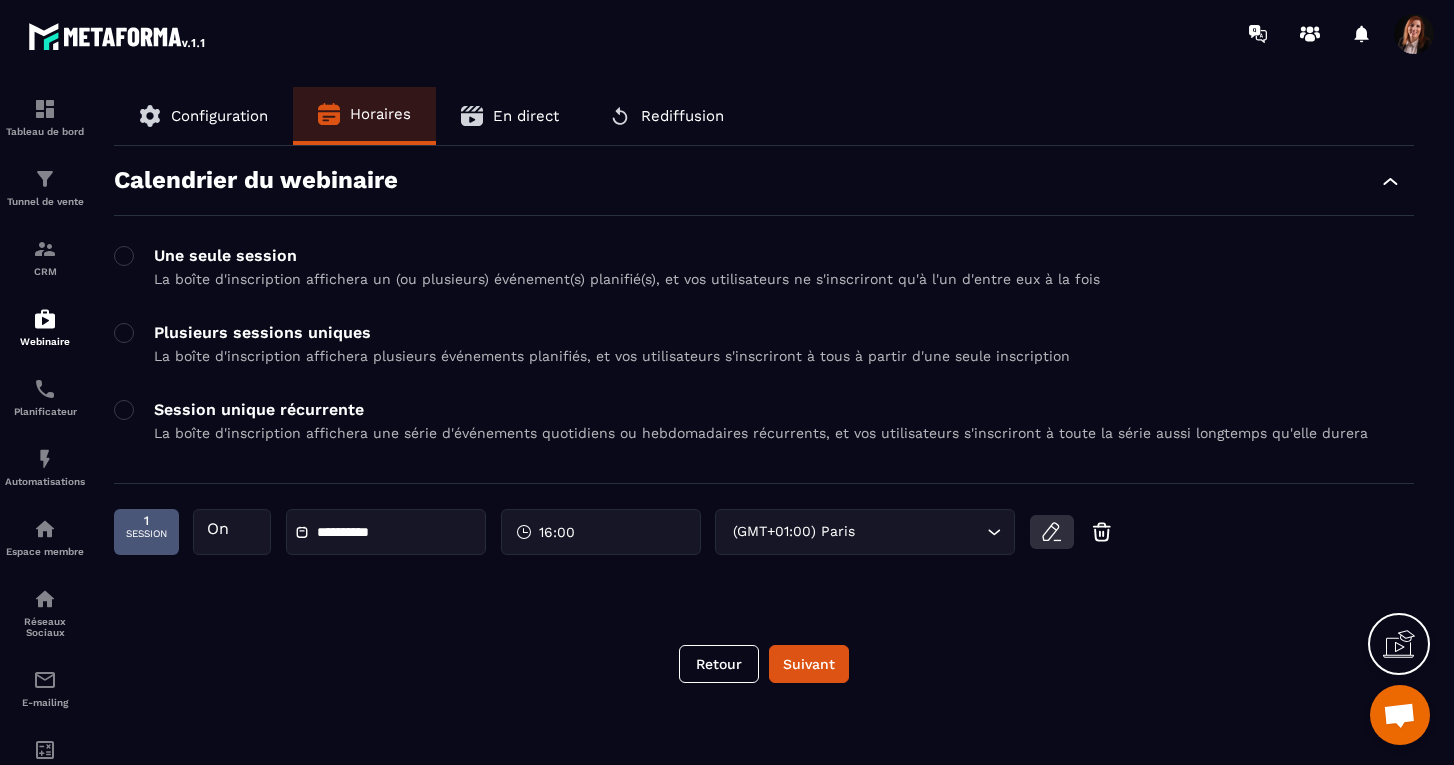 click 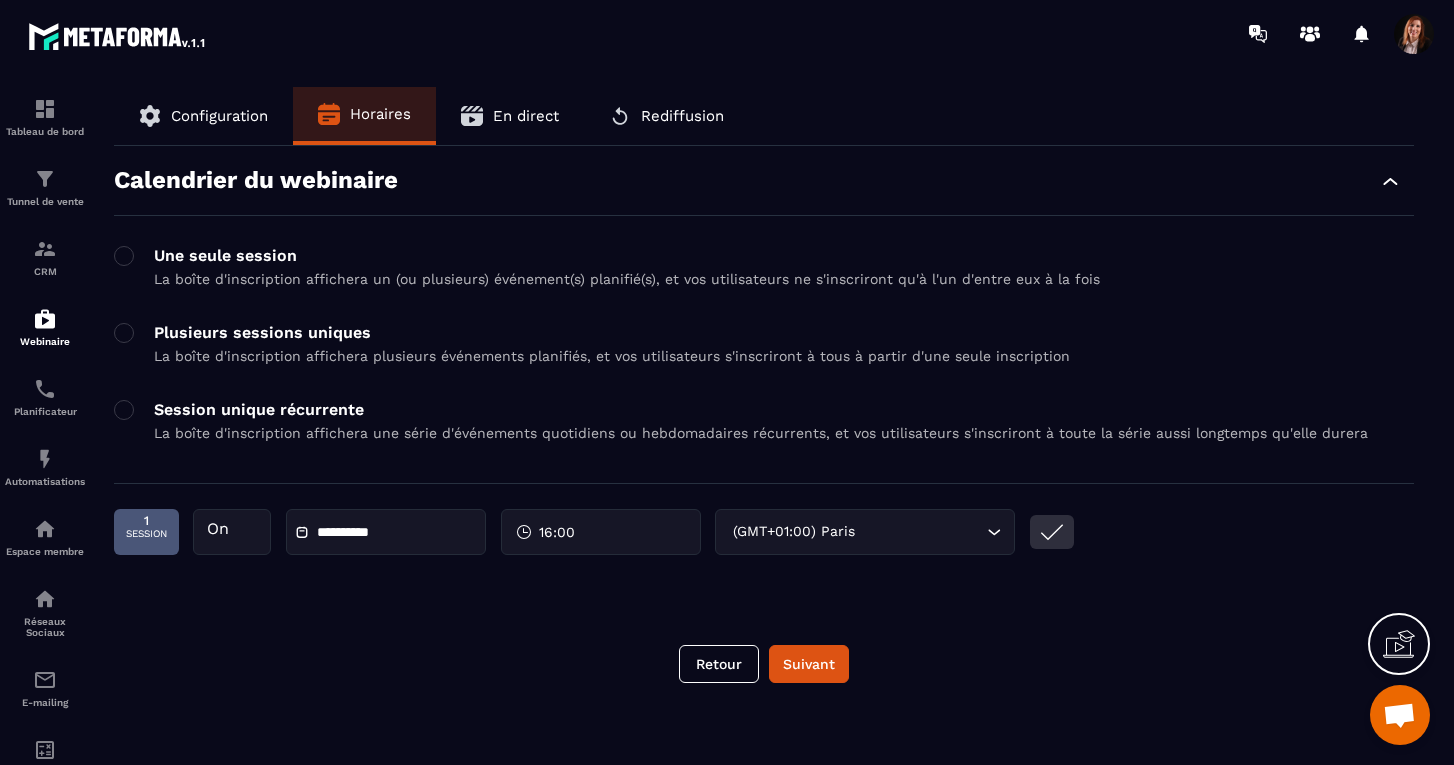 click 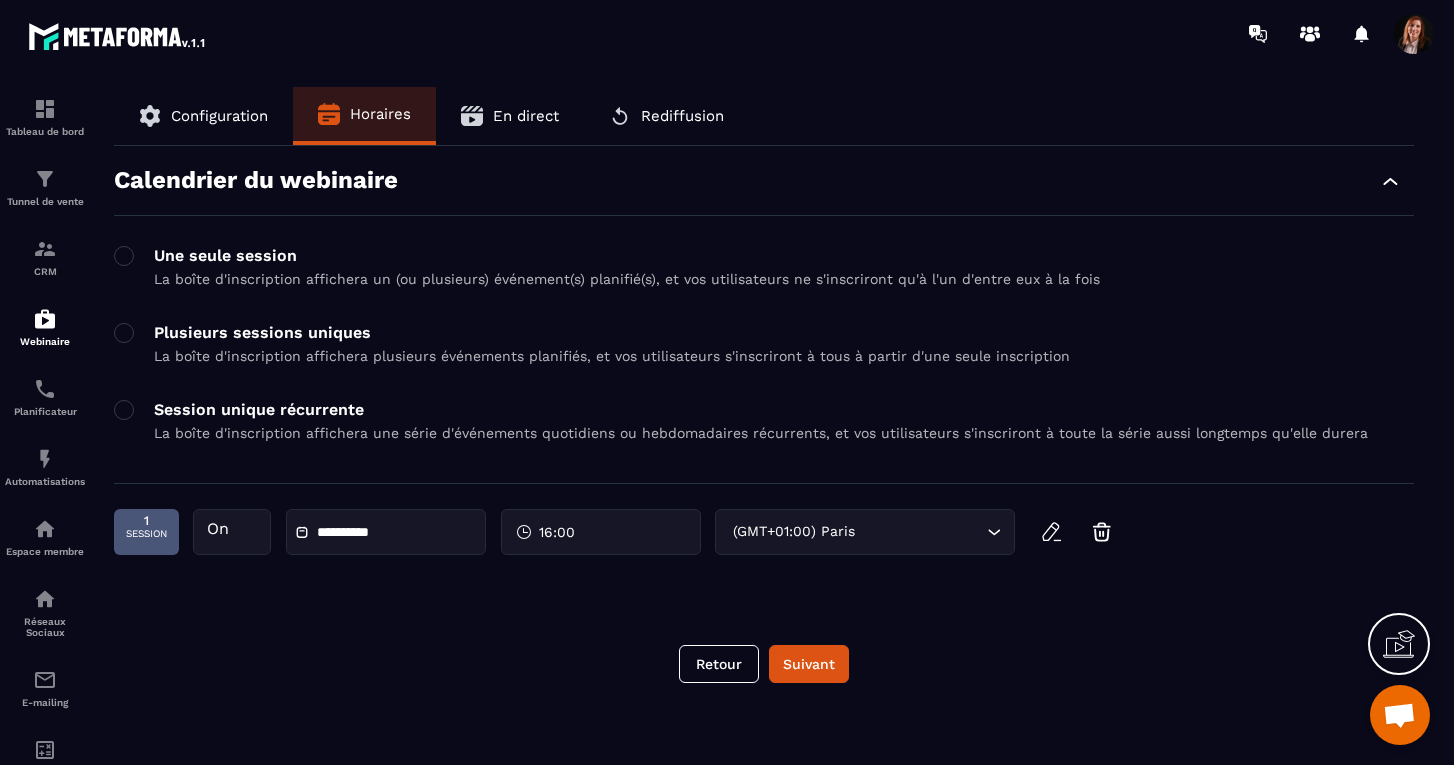click on "Rediffusion" at bounding box center (682, 116) 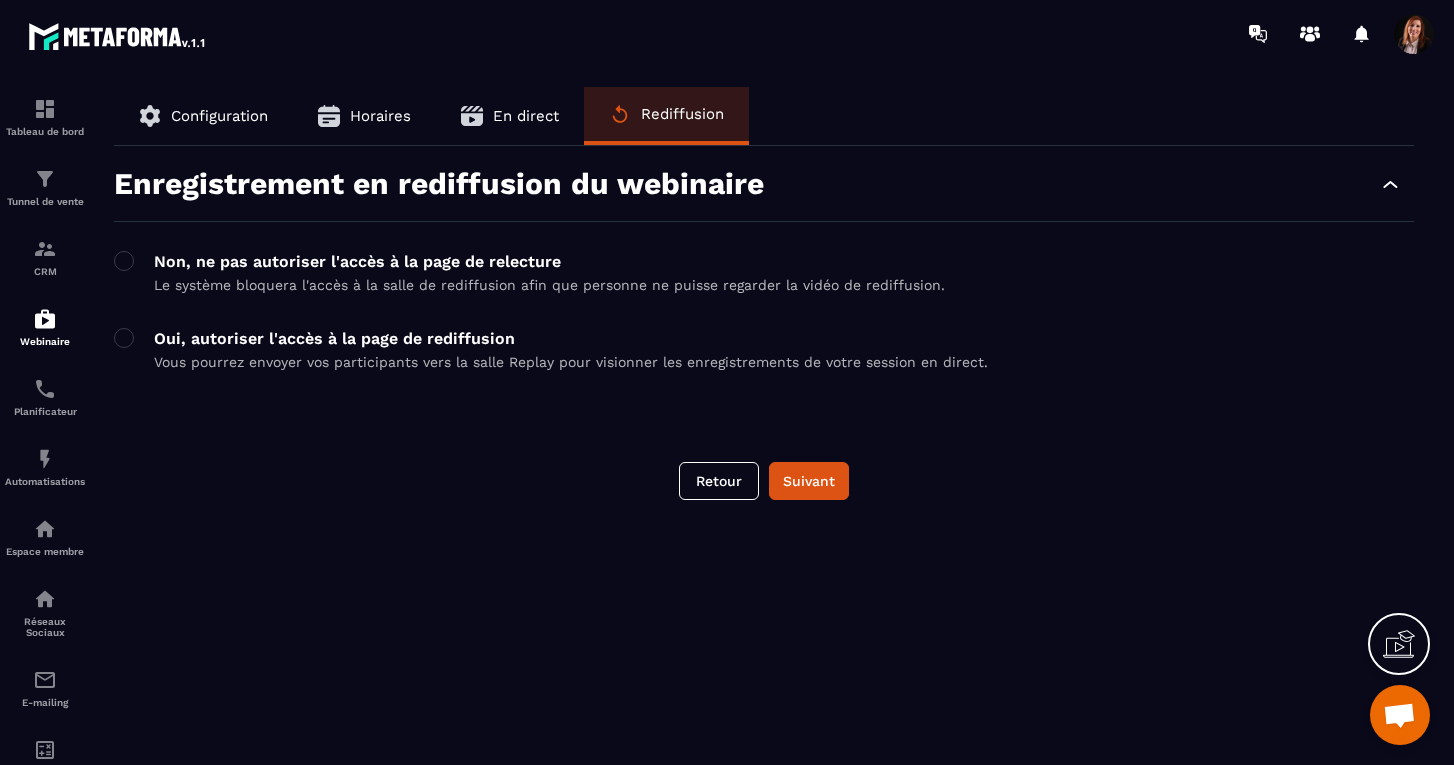 click on "En direct" at bounding box center [526, 116] 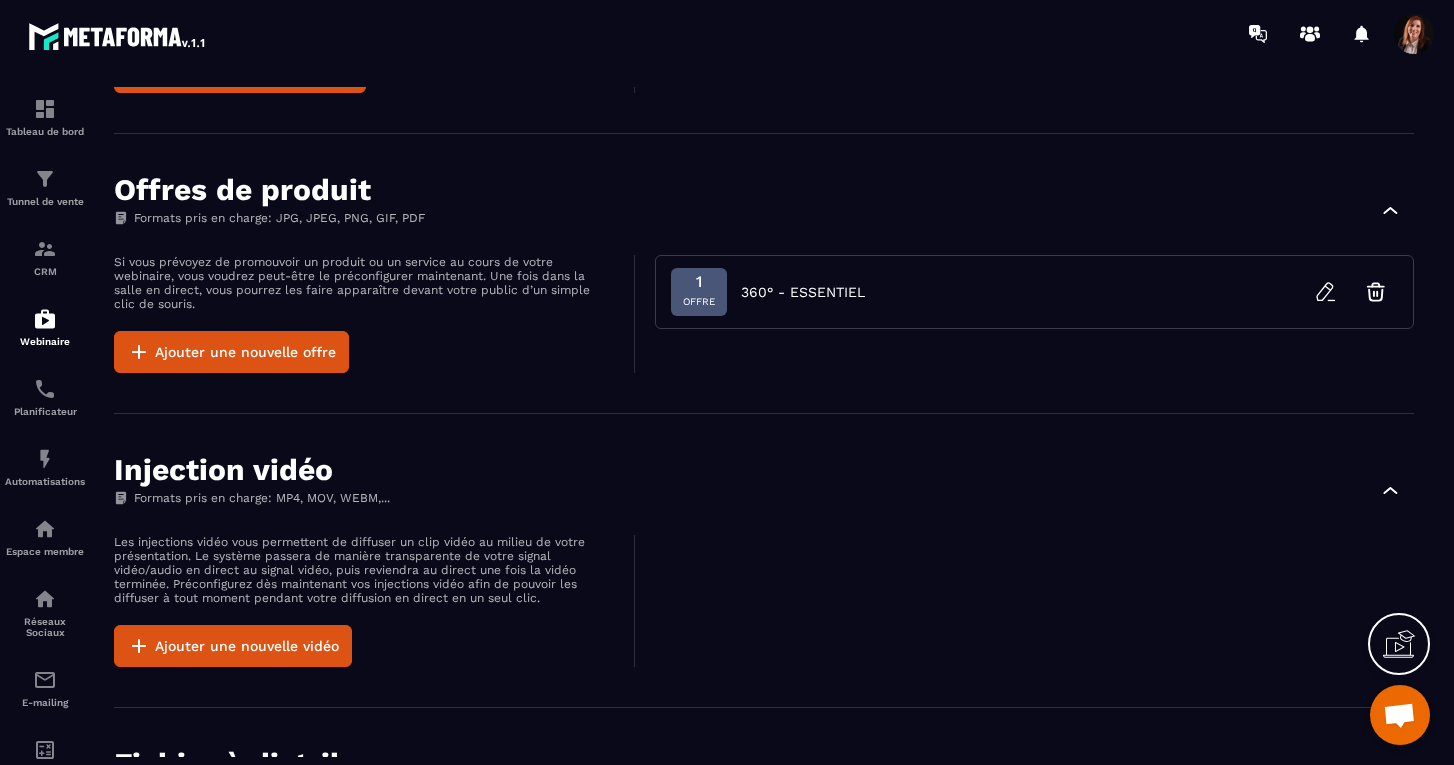 scroll, scrollTop: 664, scrollLeft: 0, axis: vertical 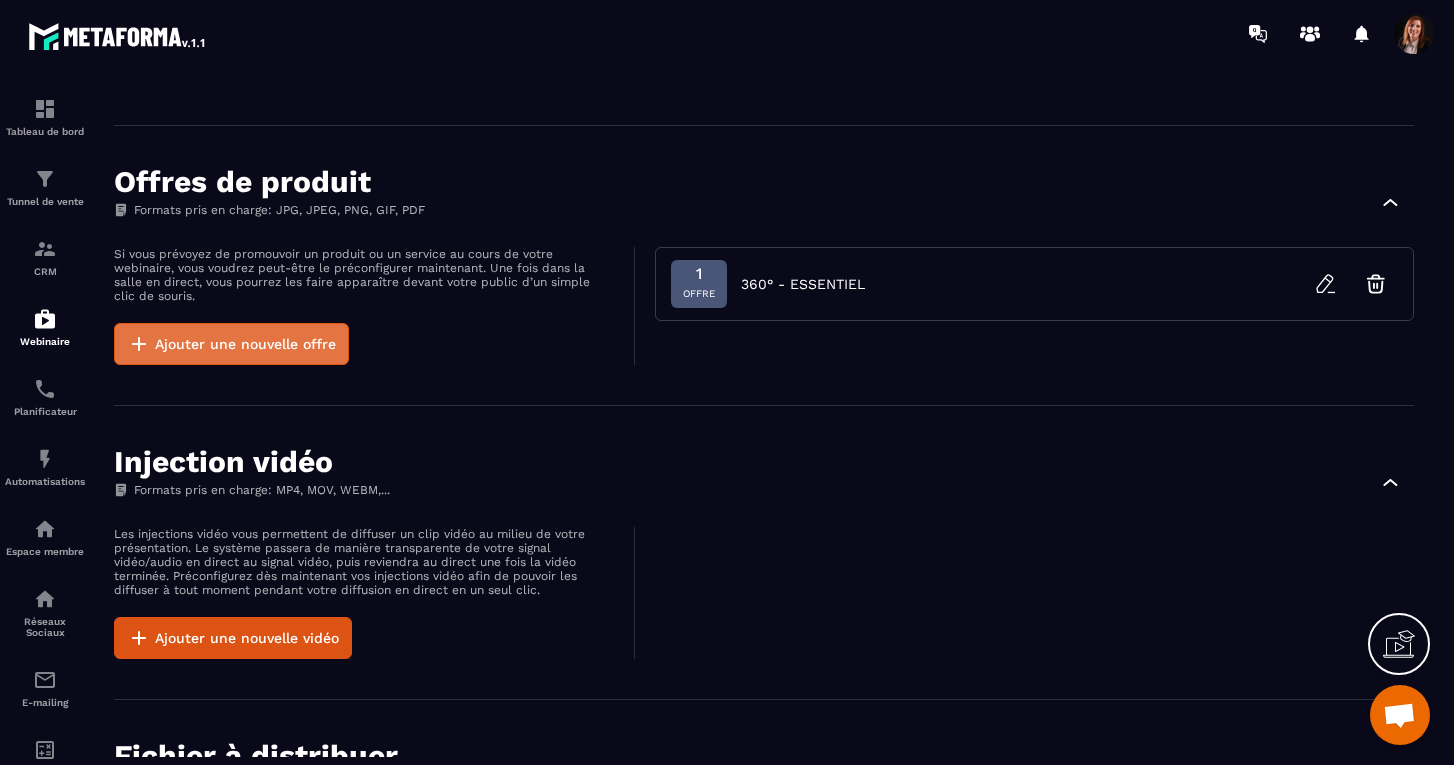click on "Ajouter une nouvelle offre" at bounding box center [231, 344] 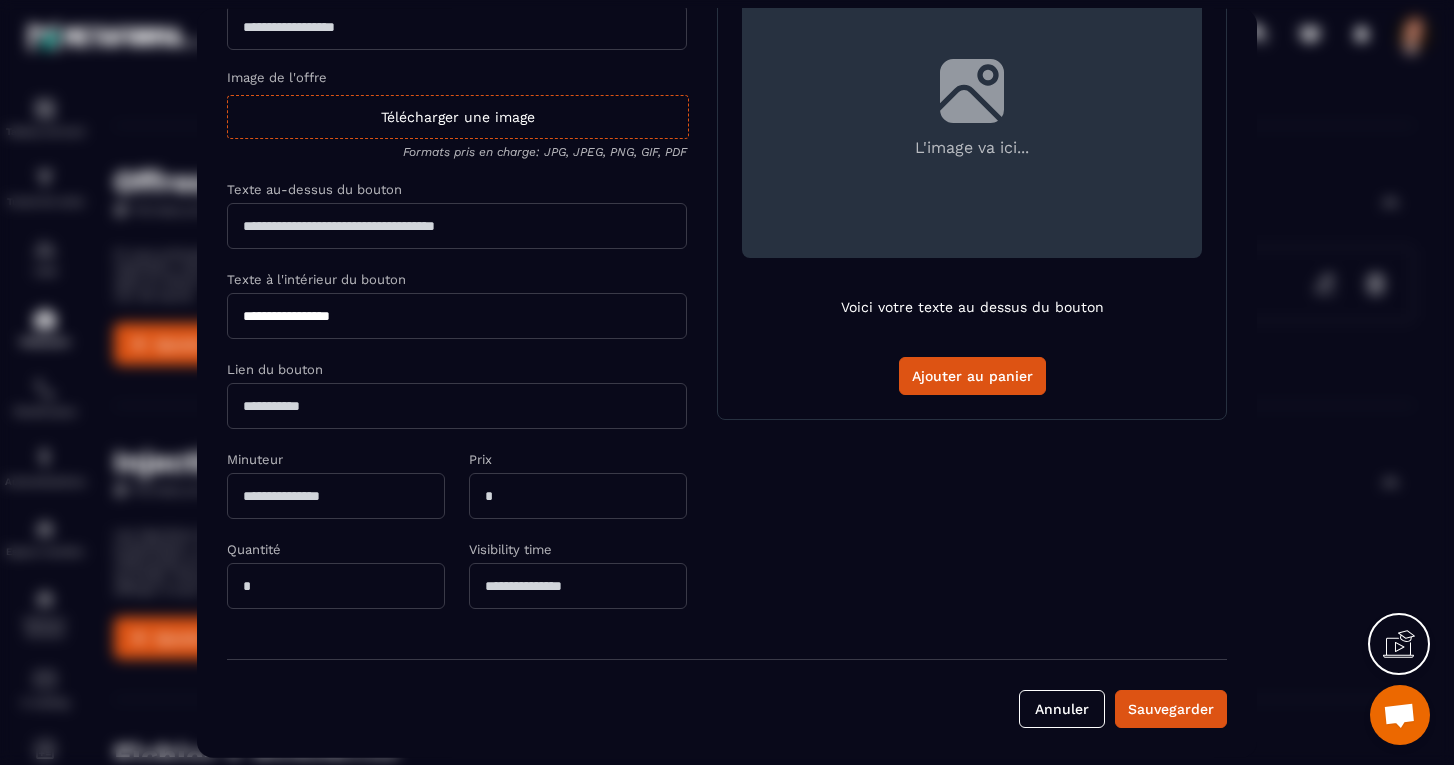 scroll, scrollTop: 259, scrollLeft: 0, axis: vertical 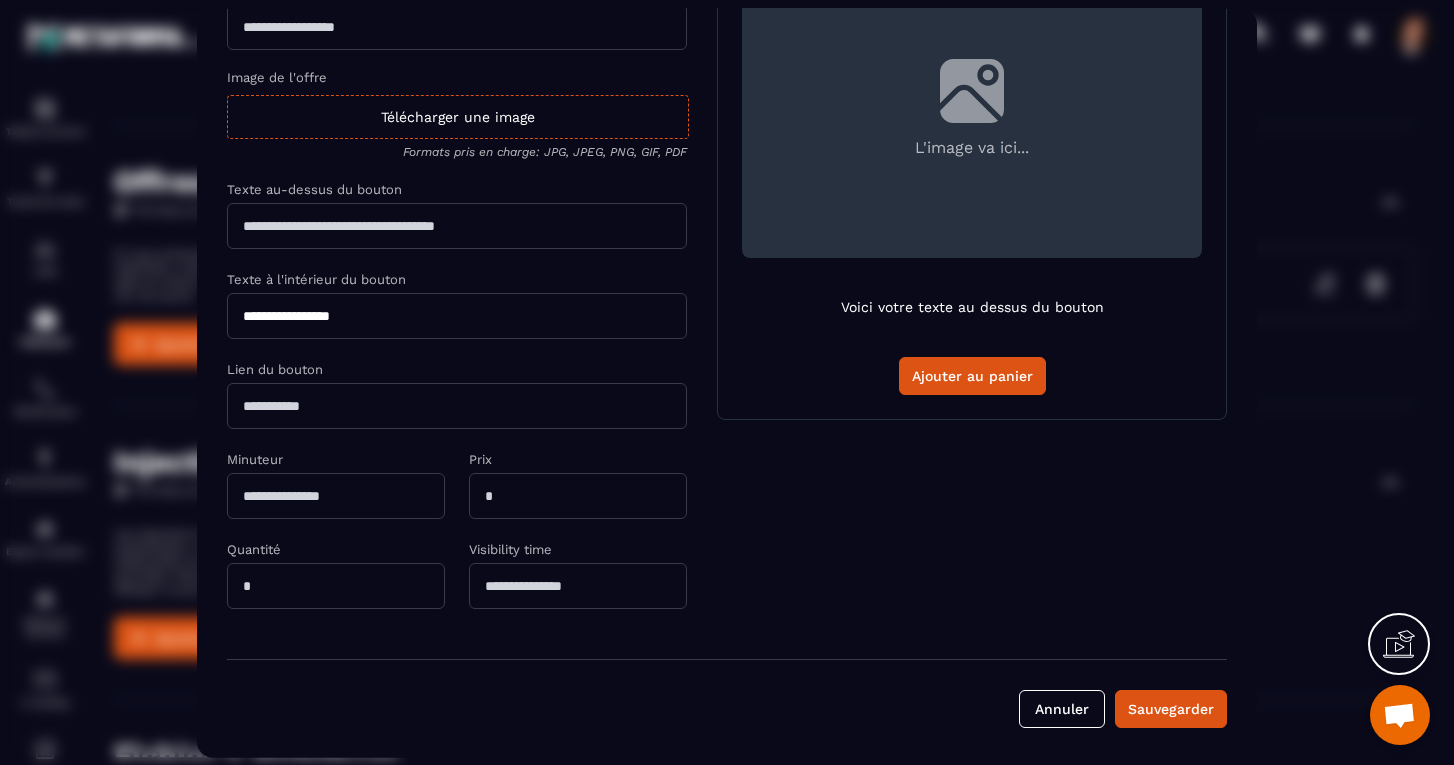 click at bounding box center (457, 405) 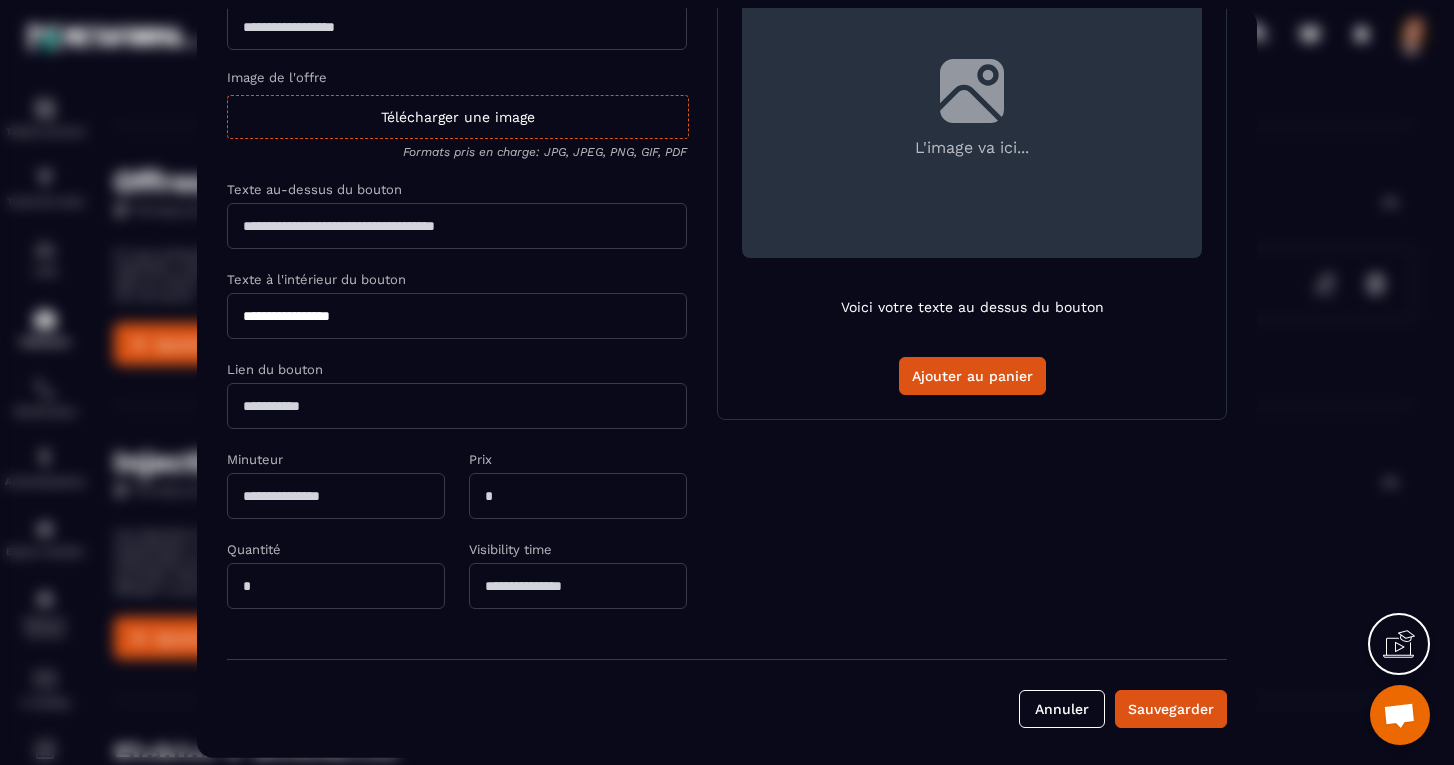 paste on "**********" 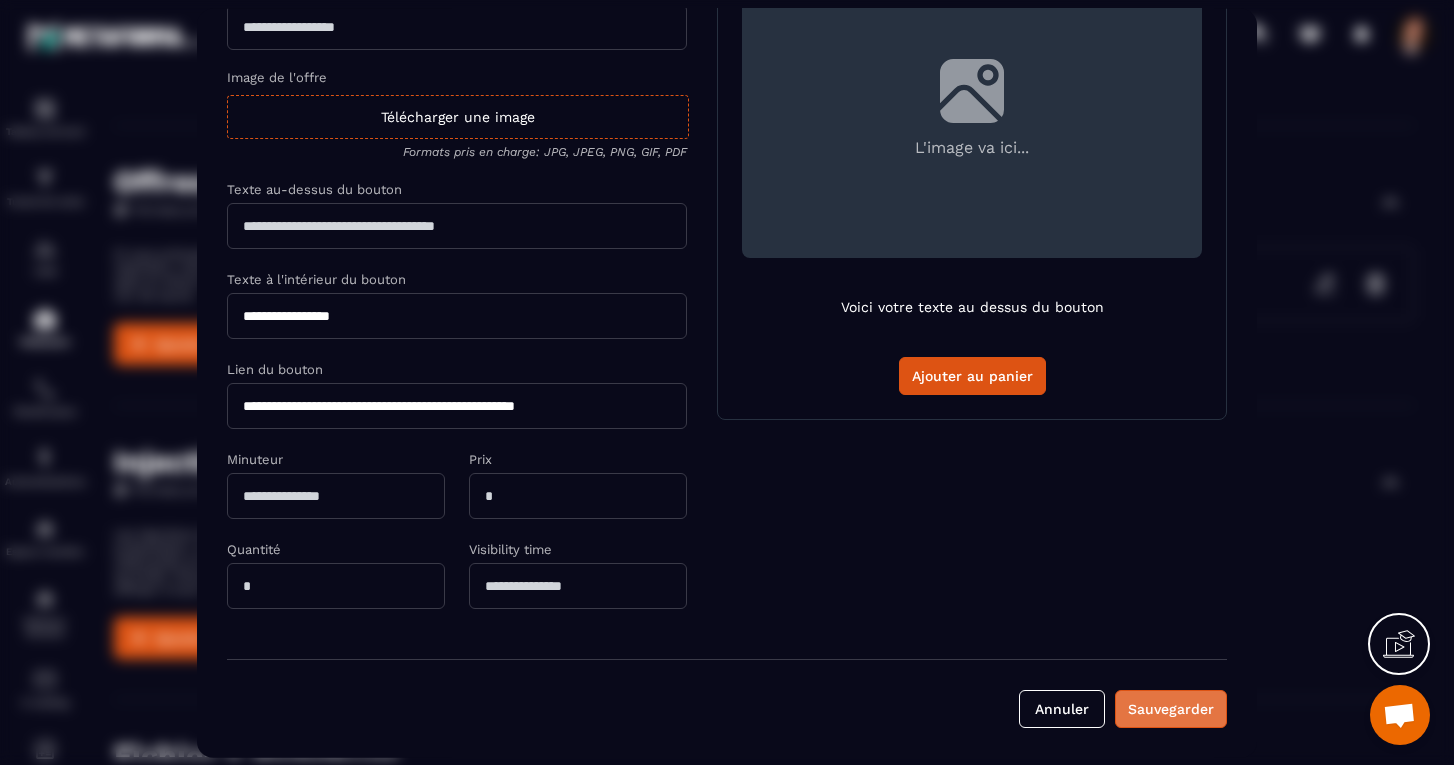 type on "**********" 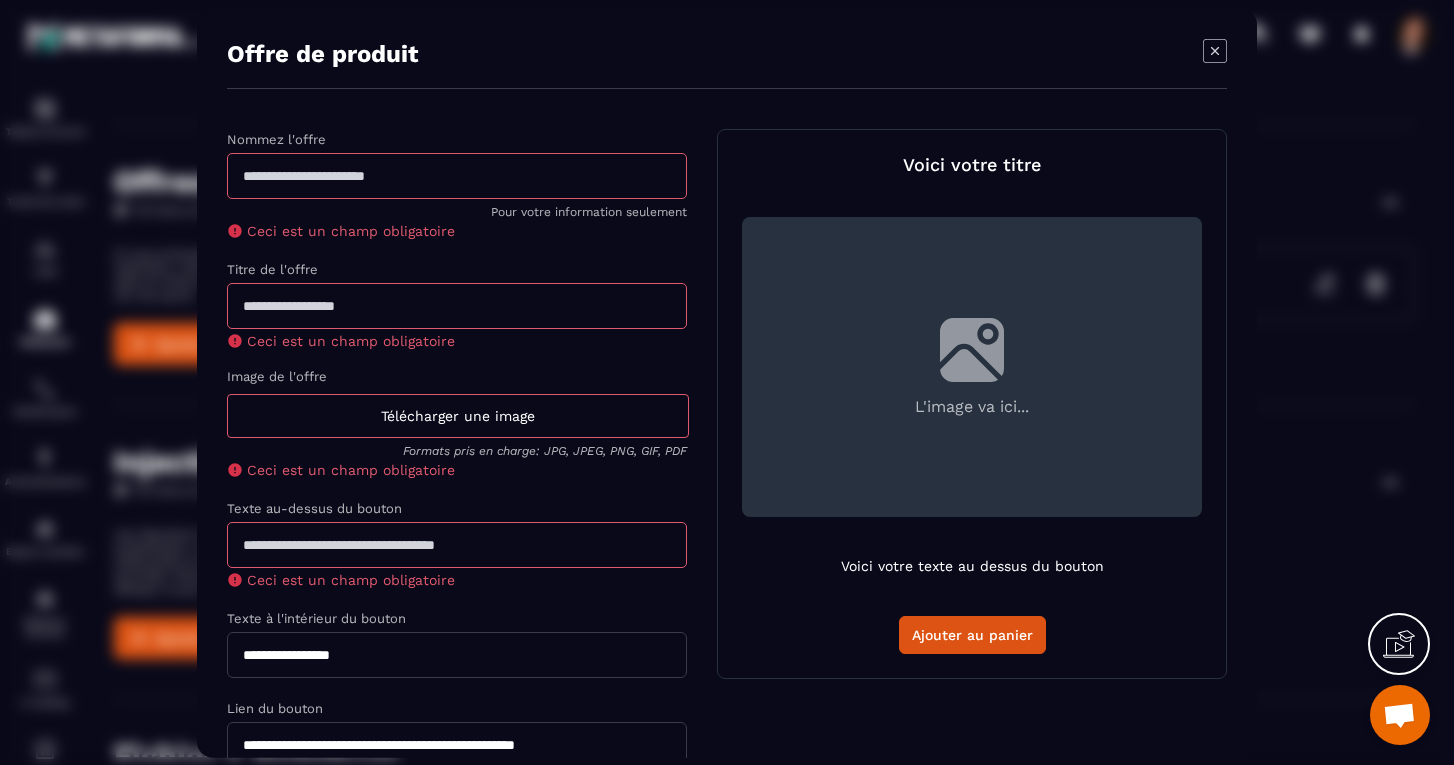 scroll, scrollTop: 0, scrollLeft: 0, axis: both 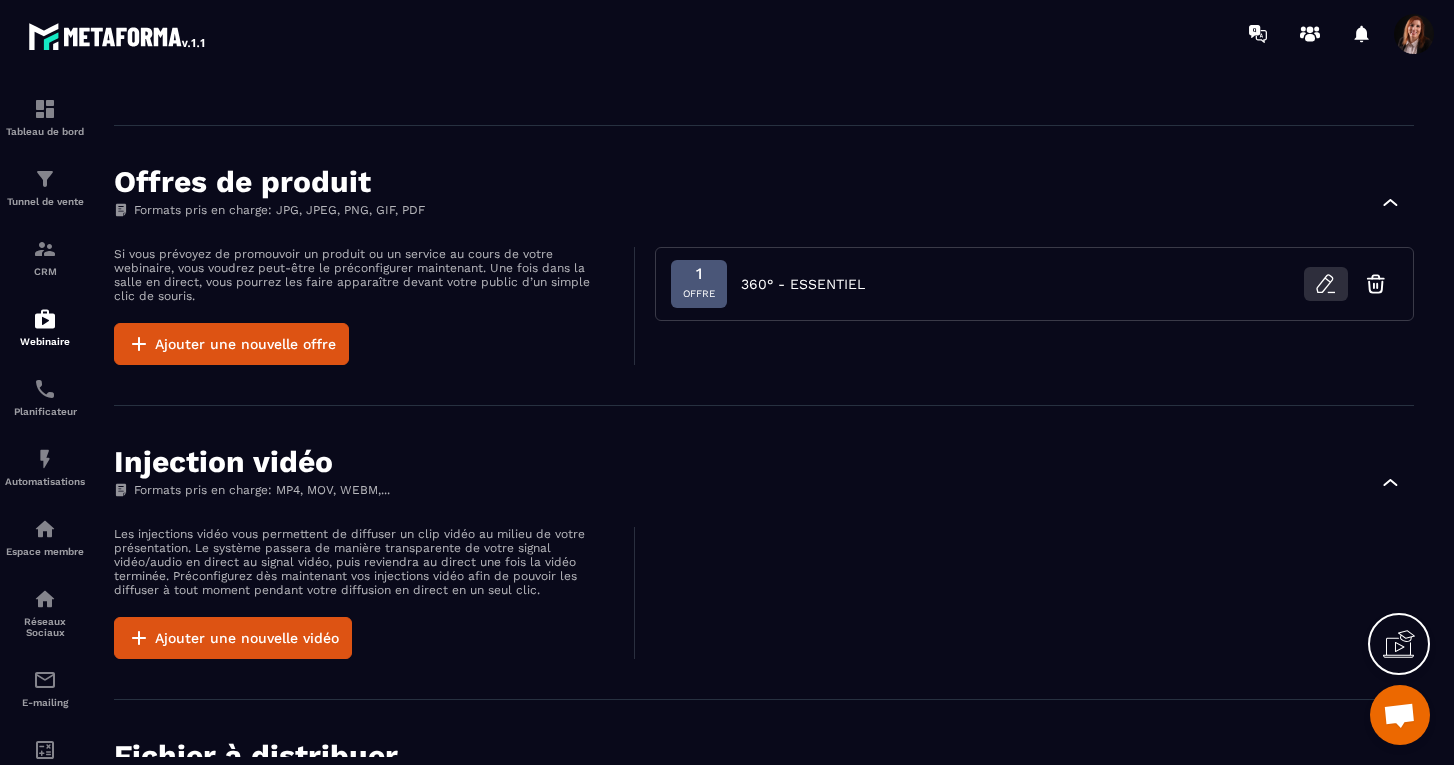 click 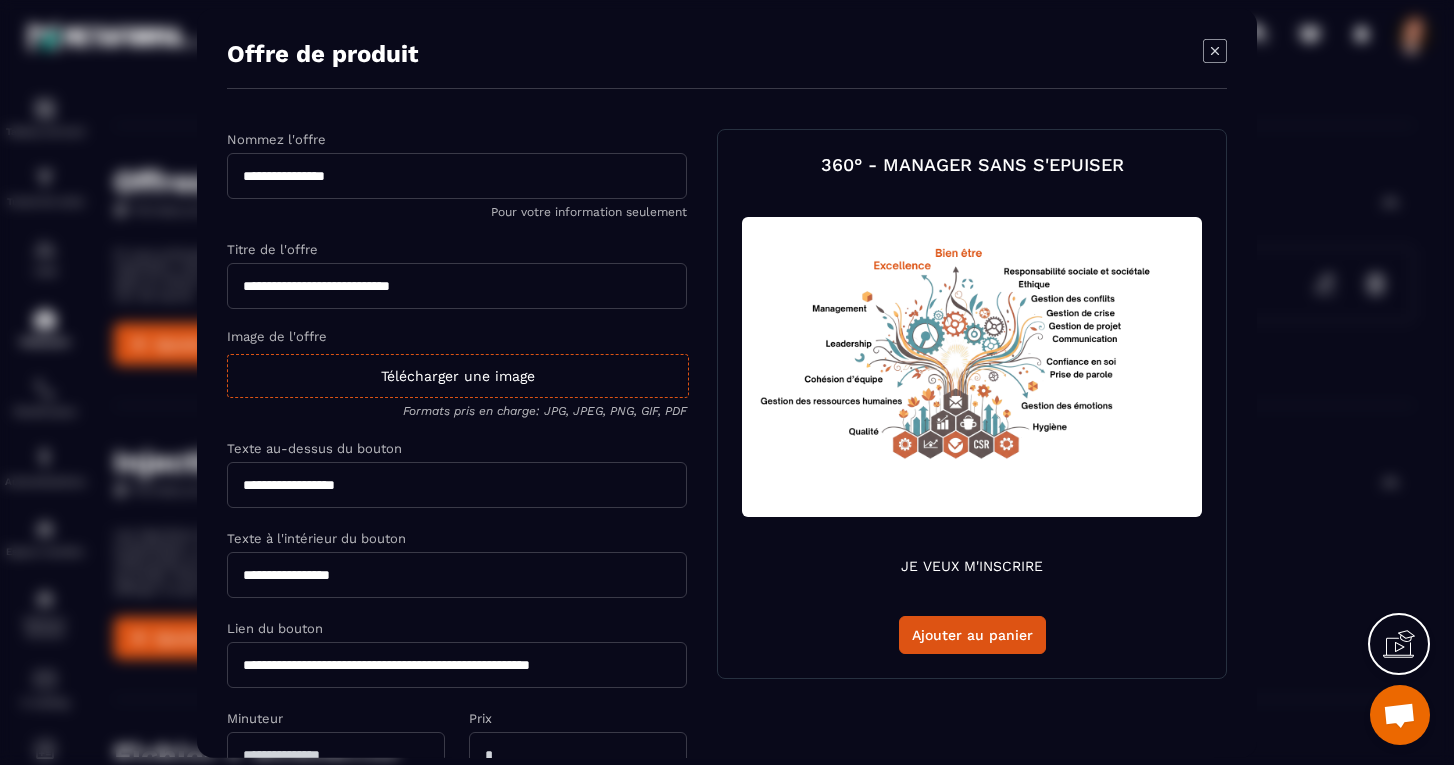 click on "**********" at bounding box center (457, 175) 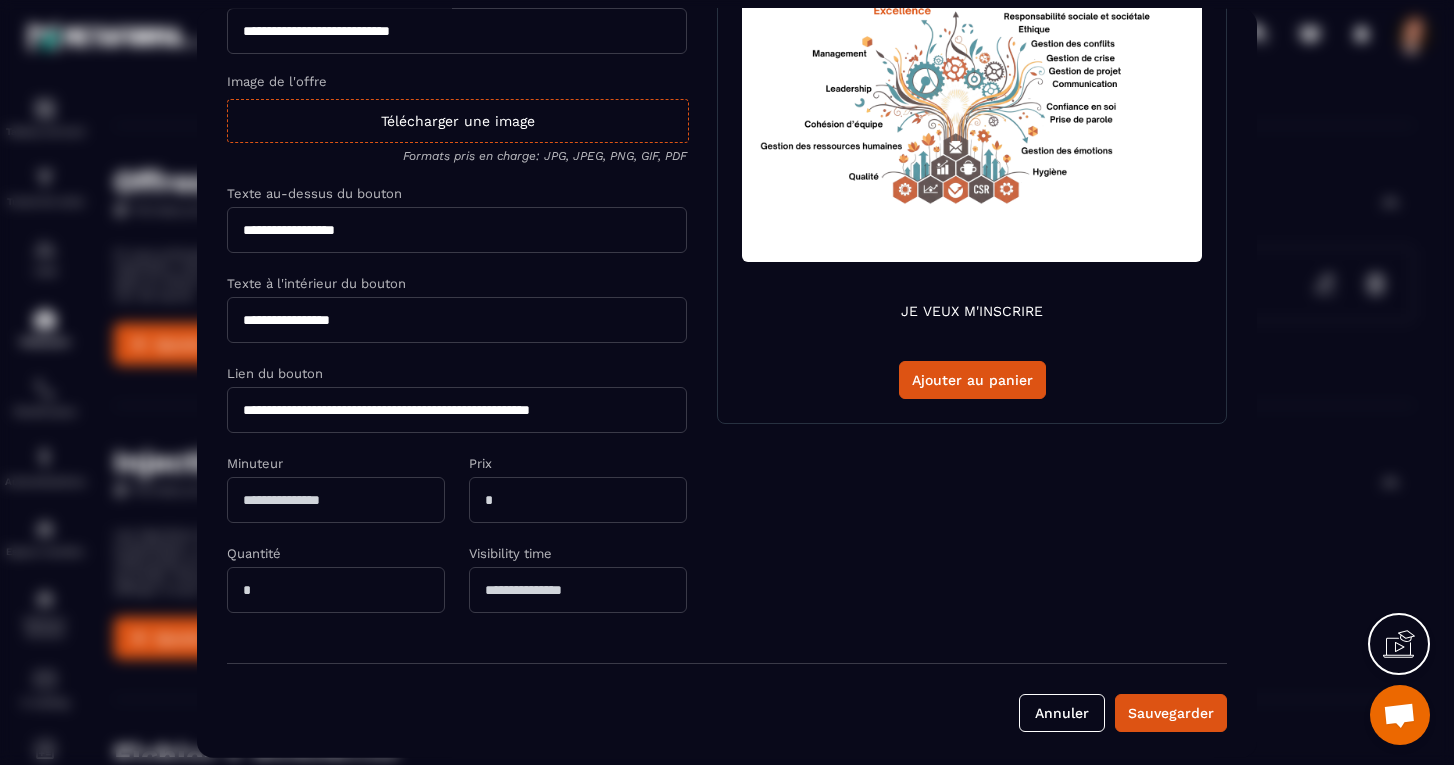 scroll, scrollTop: 260, scrollLeft: 0, axis: vertical 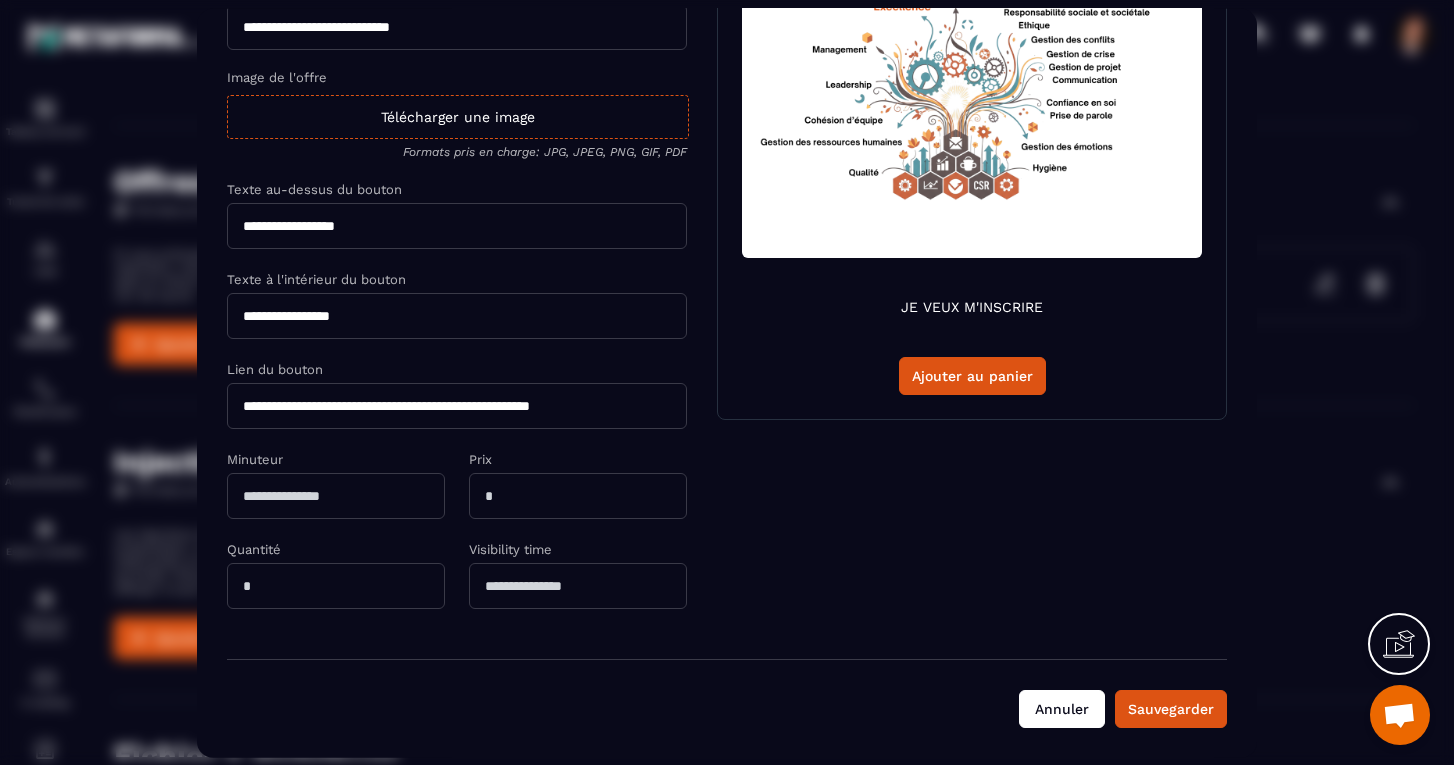 type on "****" 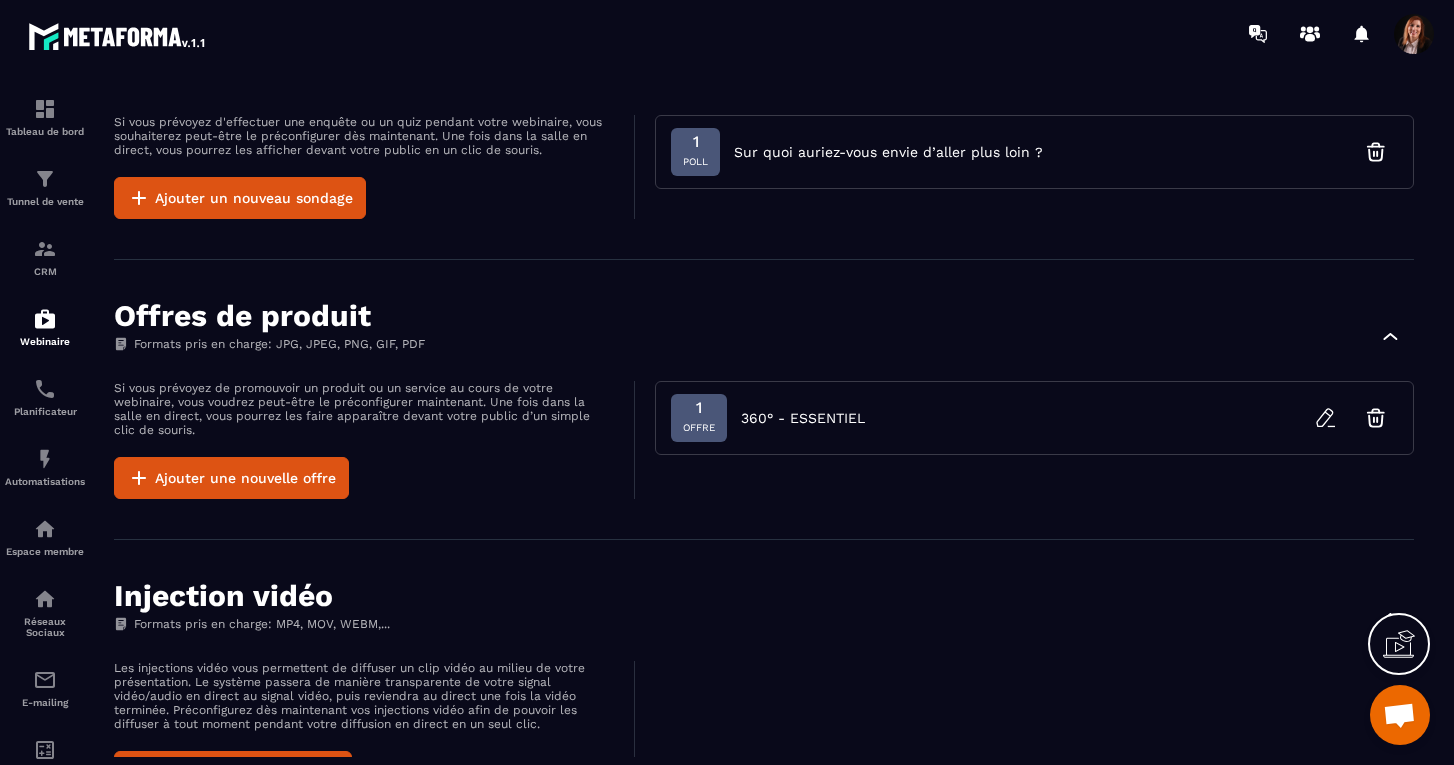 scroll, scrollTop: 533, scrollLeft: 0, axis: vertical 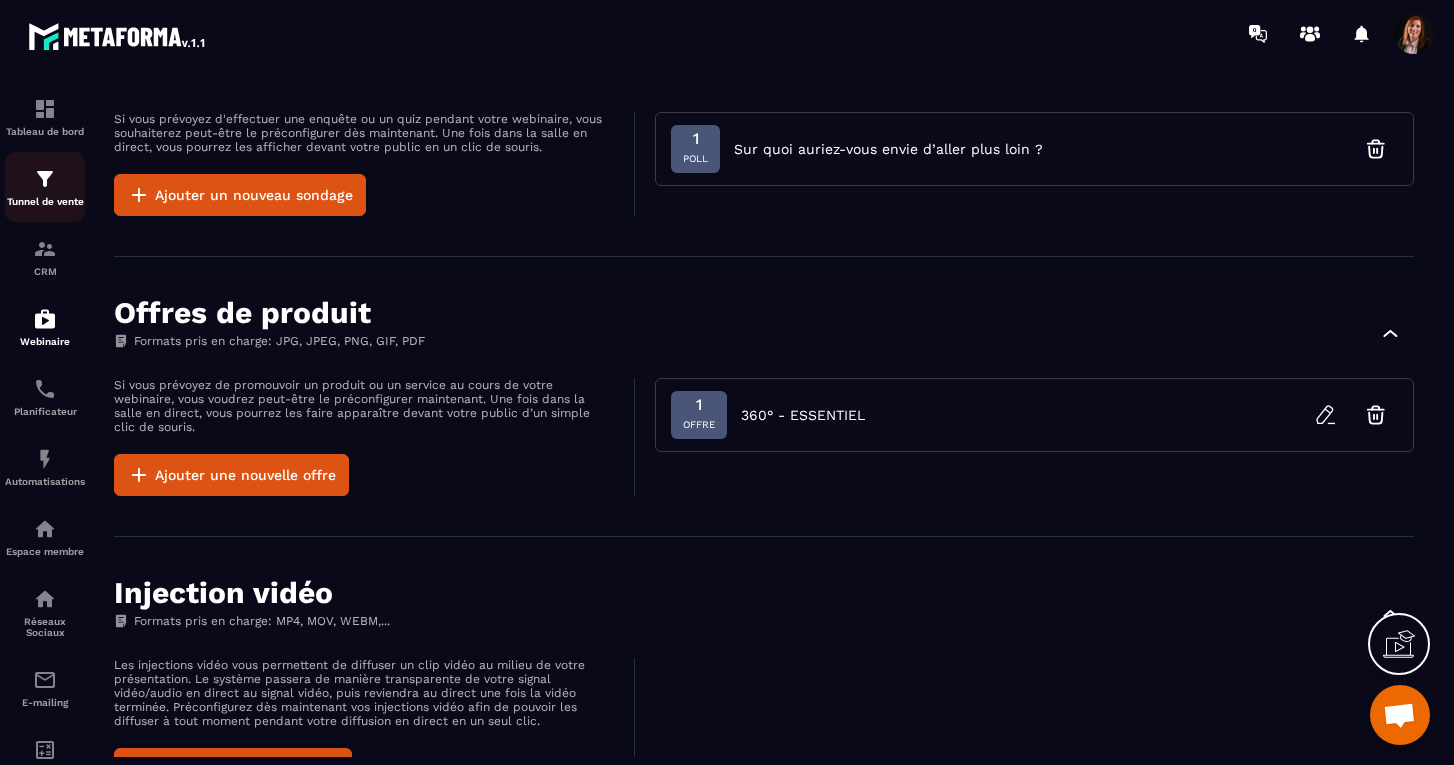 click at bounding box center (45, 179) 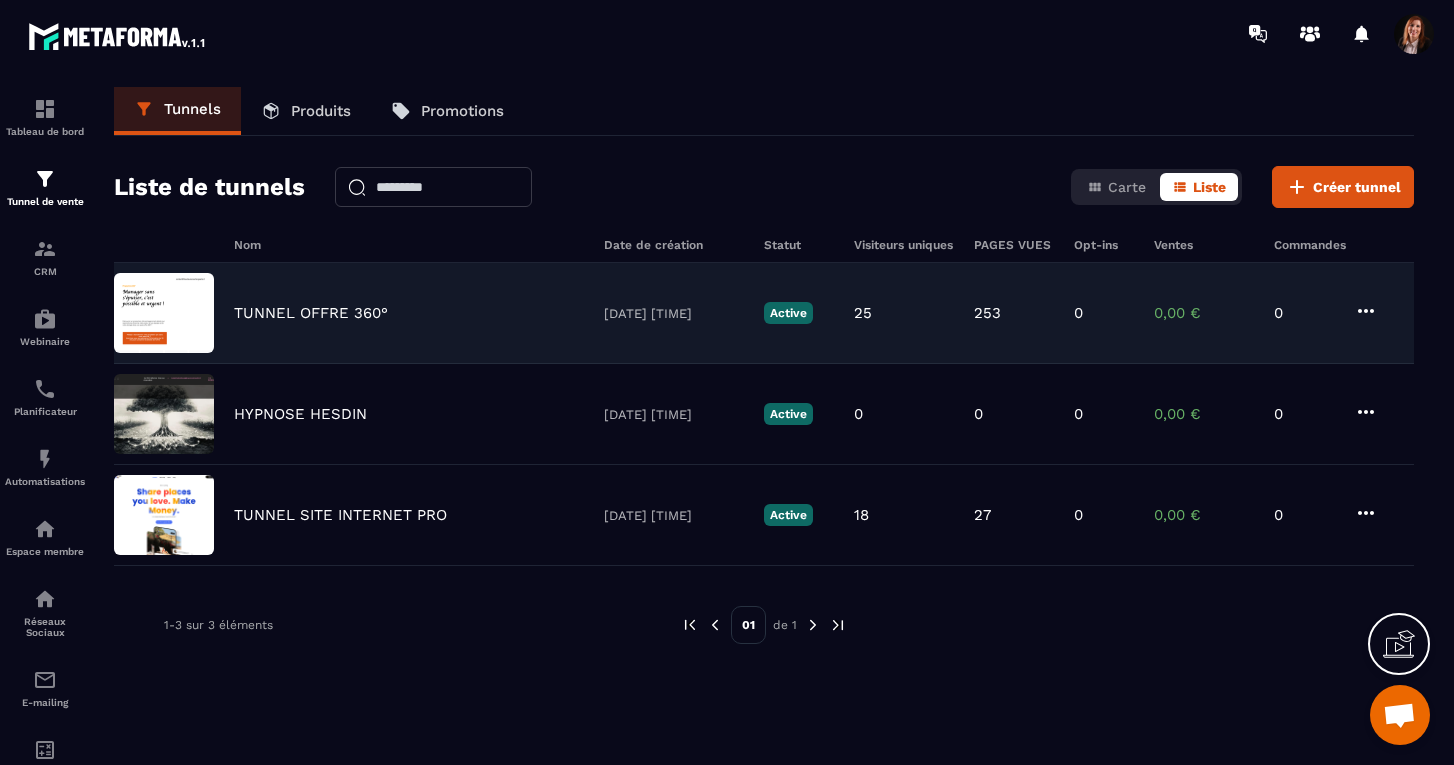 click on "TUNNEL OFFRE 360°" at bounding box center [311, 313] 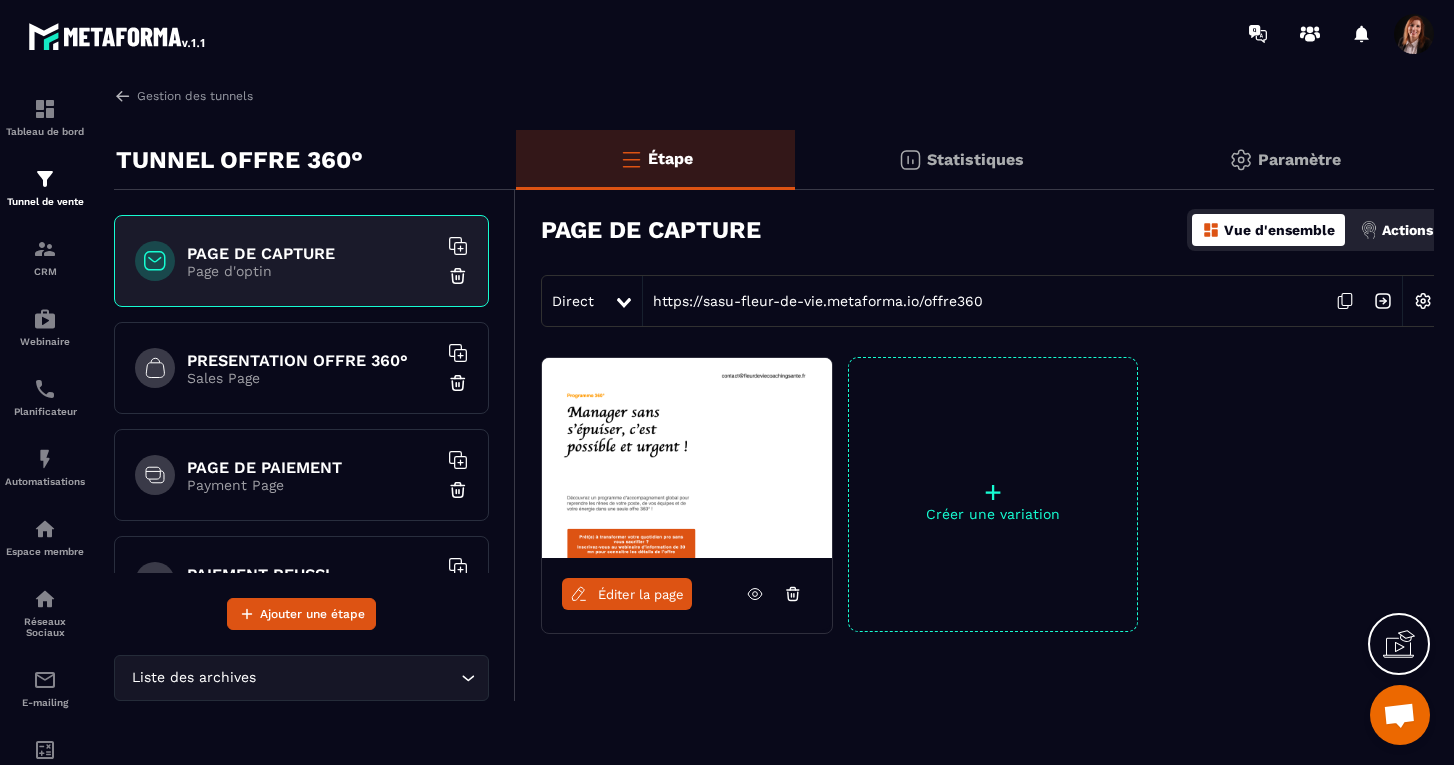 scroll, scrollTop: 0, scrollLeft: 0, axis: both 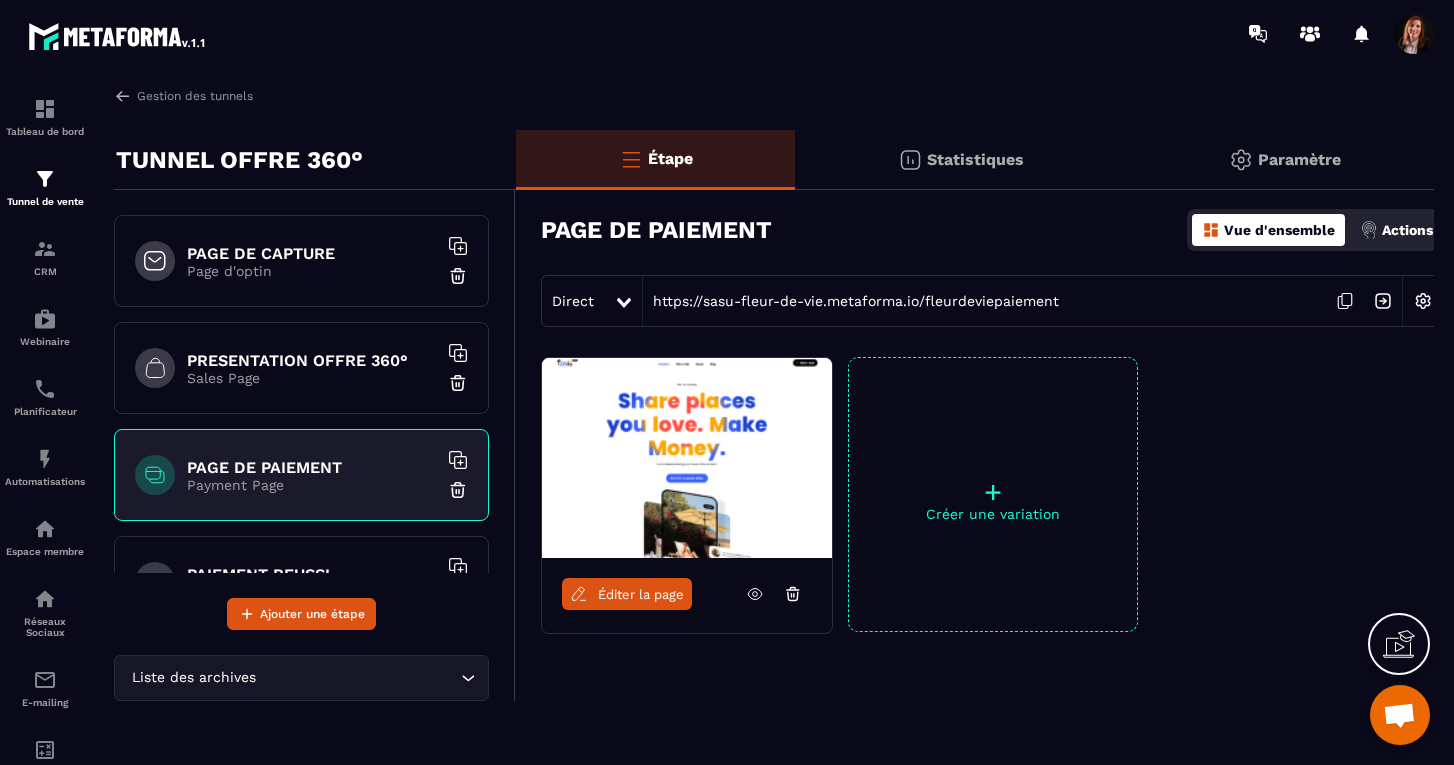 click on "Éditer la page" at bounding box center [641, 594] 